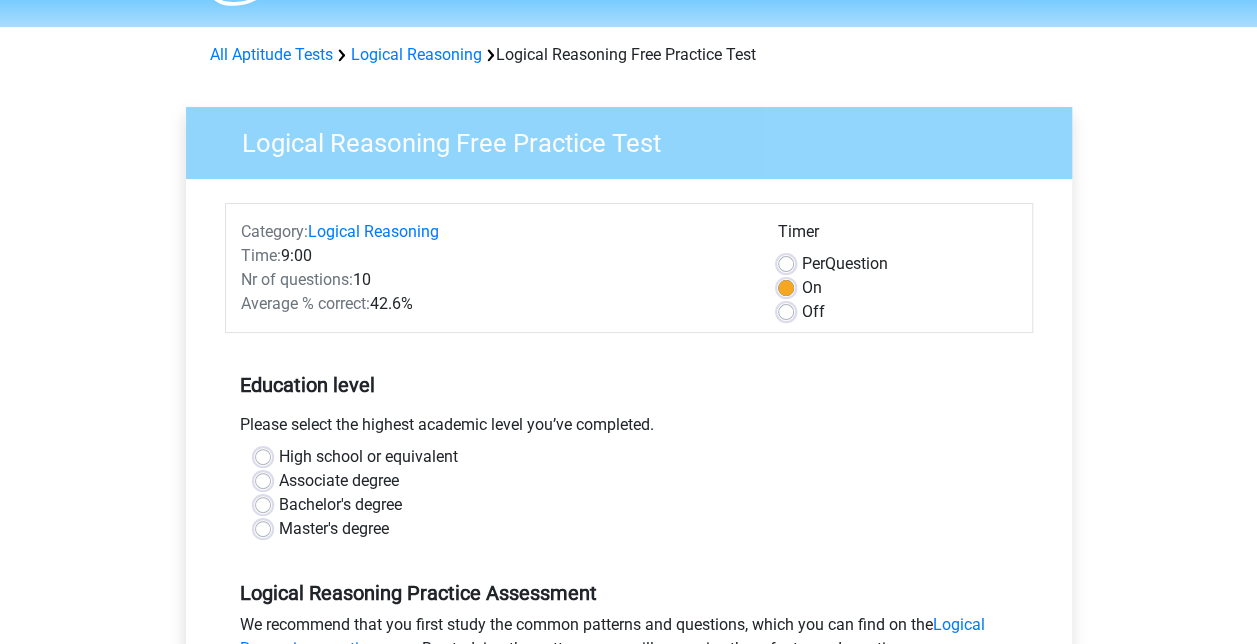 scroll, scrollTop: 56, scrollLeft: 0, axis: vertical 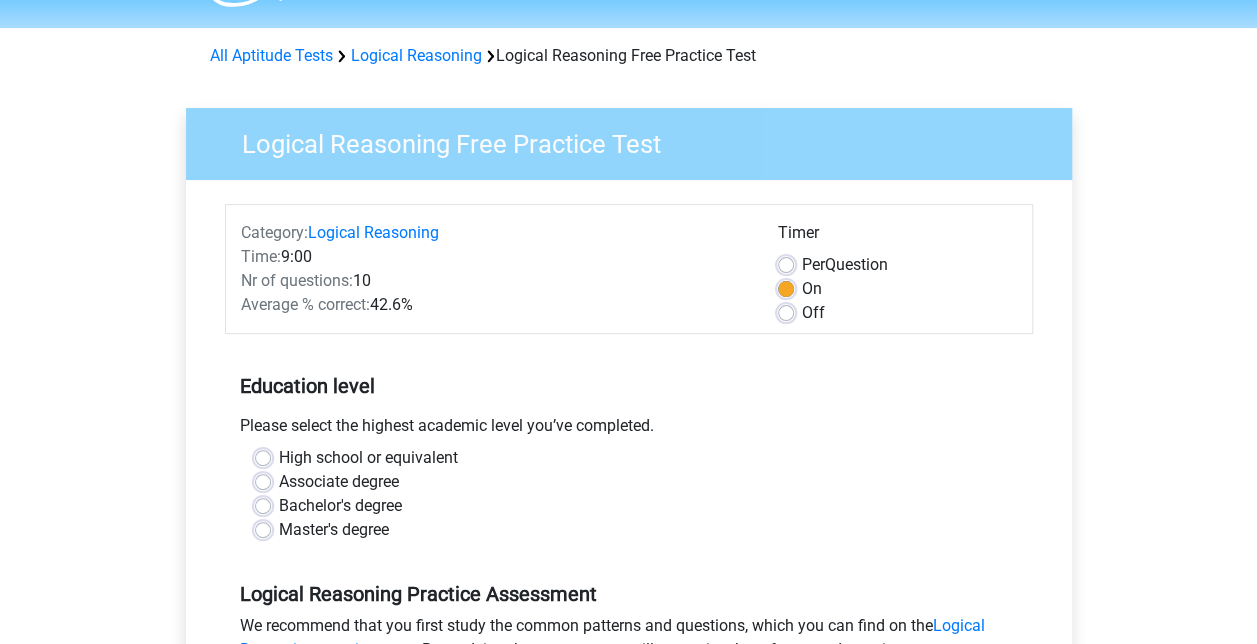 click on "Bachelor's degree" at bounding box center [340, 506] 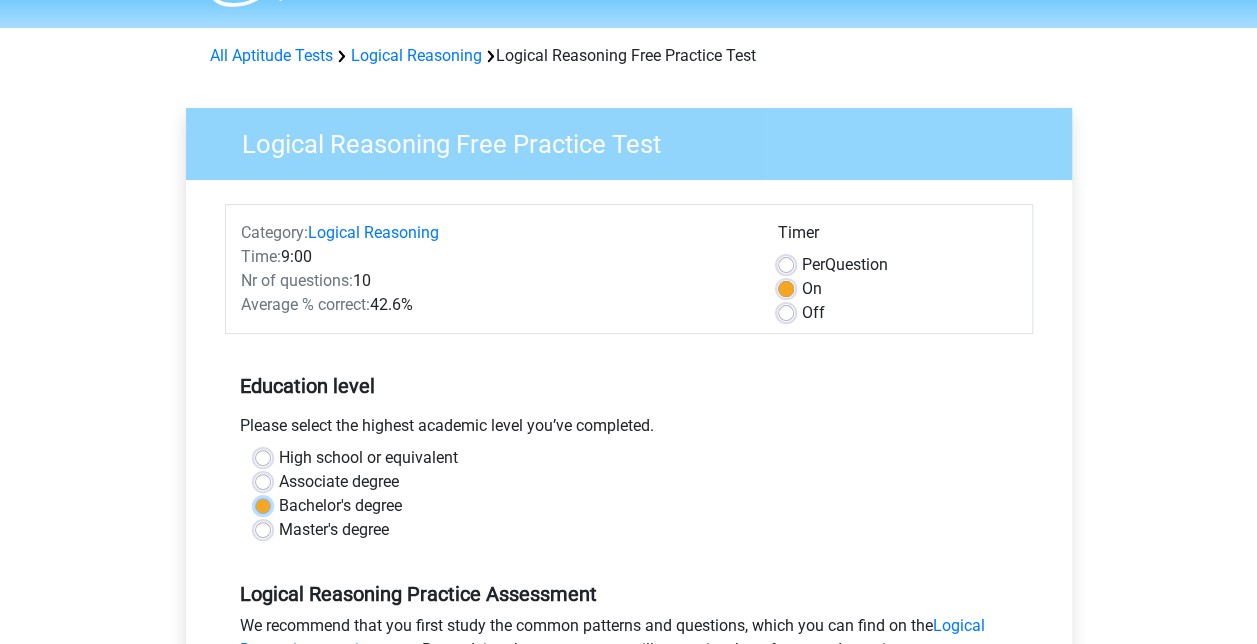 click on "Bachelor's degree" at bounding box center [263, 504] 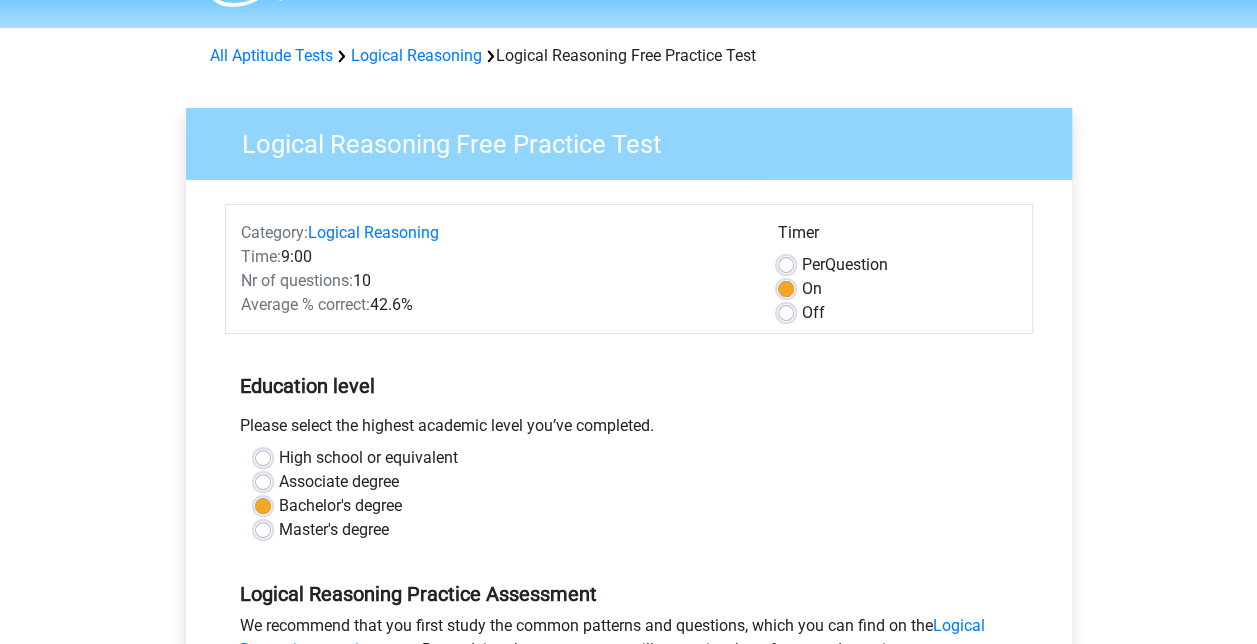 click on "High school or equivalent" at bounding box center (368, 458) 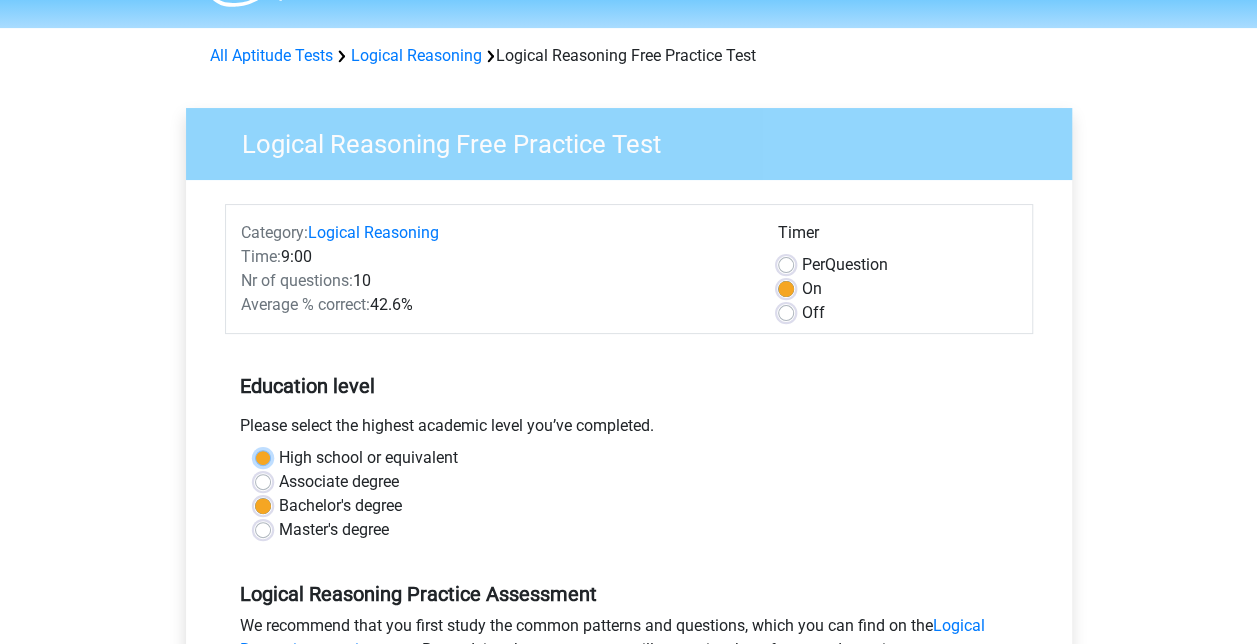 click on "High school or equivalent" at bounding box center [263, 456] 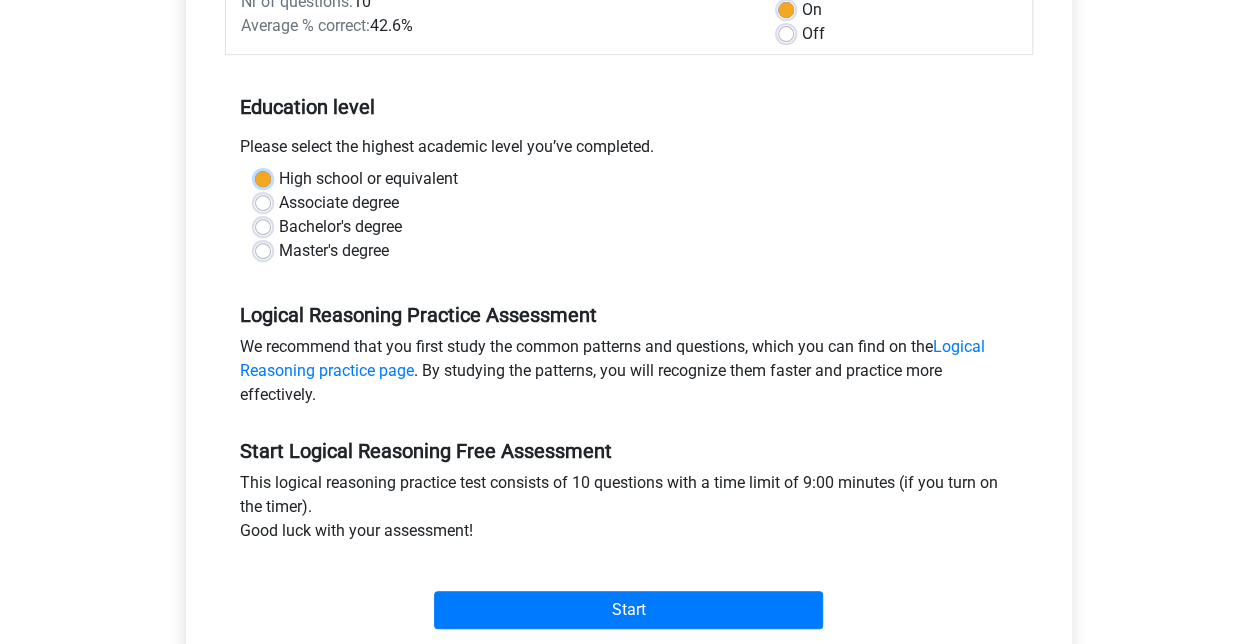 scroll, scrollTop: 338, scrollLeft: 0, axis: vertical 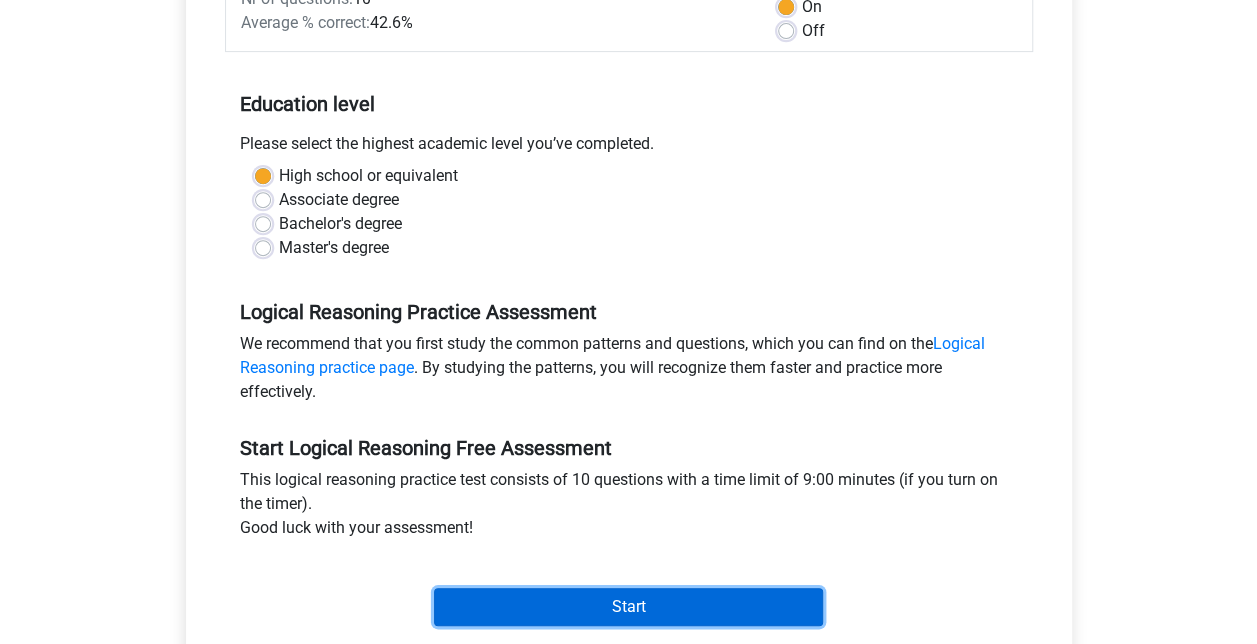 click on "Start" at bounding box center [628, 607] 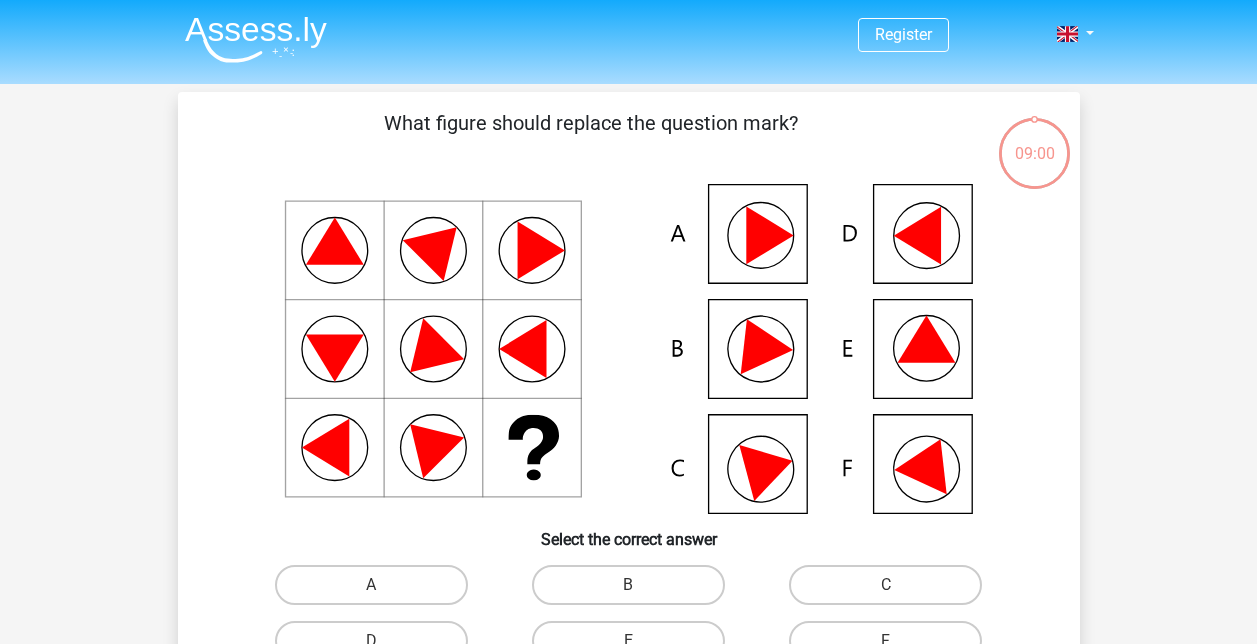 scroll, scrollTop: 0, scrollLeft: 0, axis: both 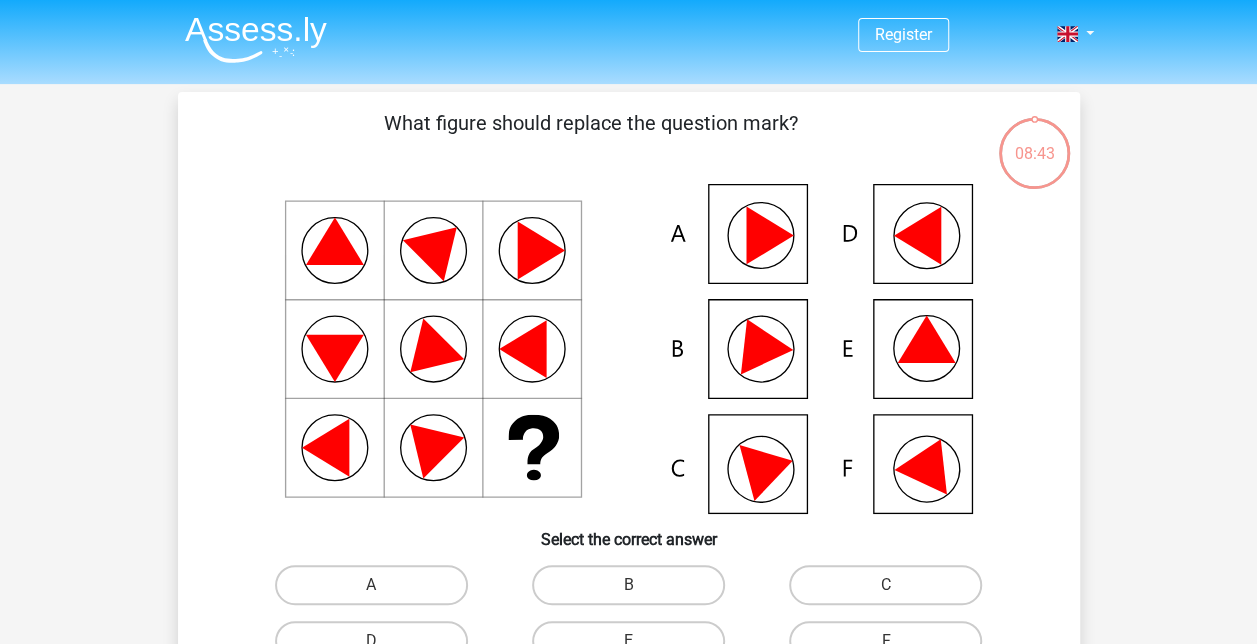 click 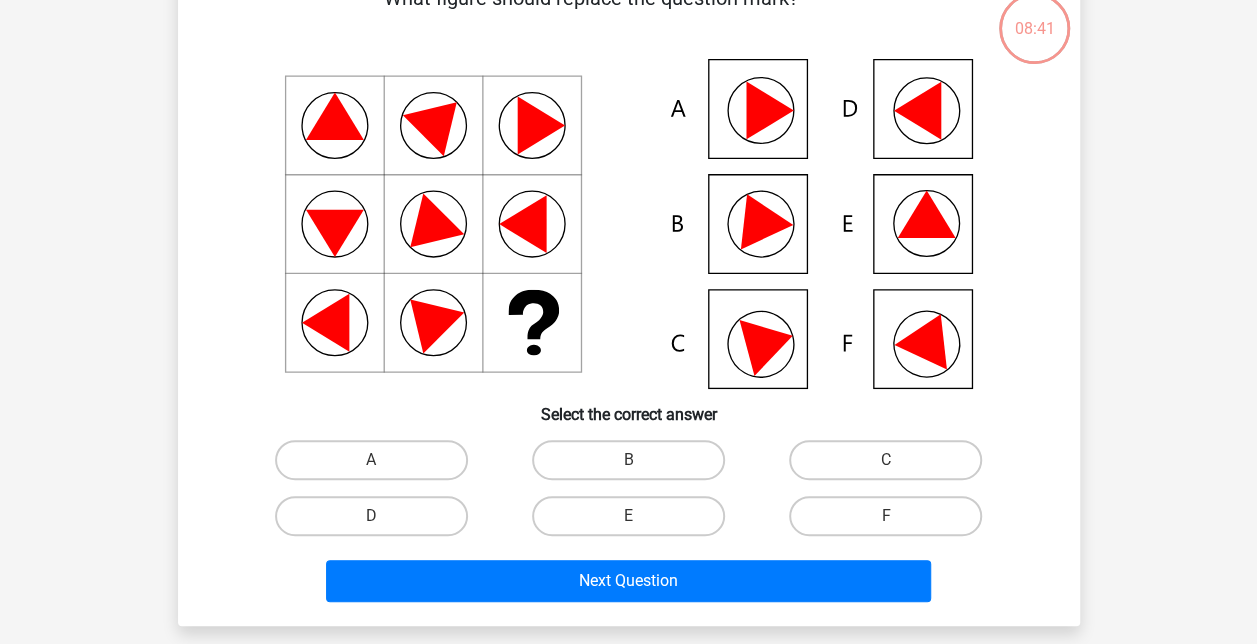 scroll, scrollTop: 140, scrollLeft: 0, axis: vertical 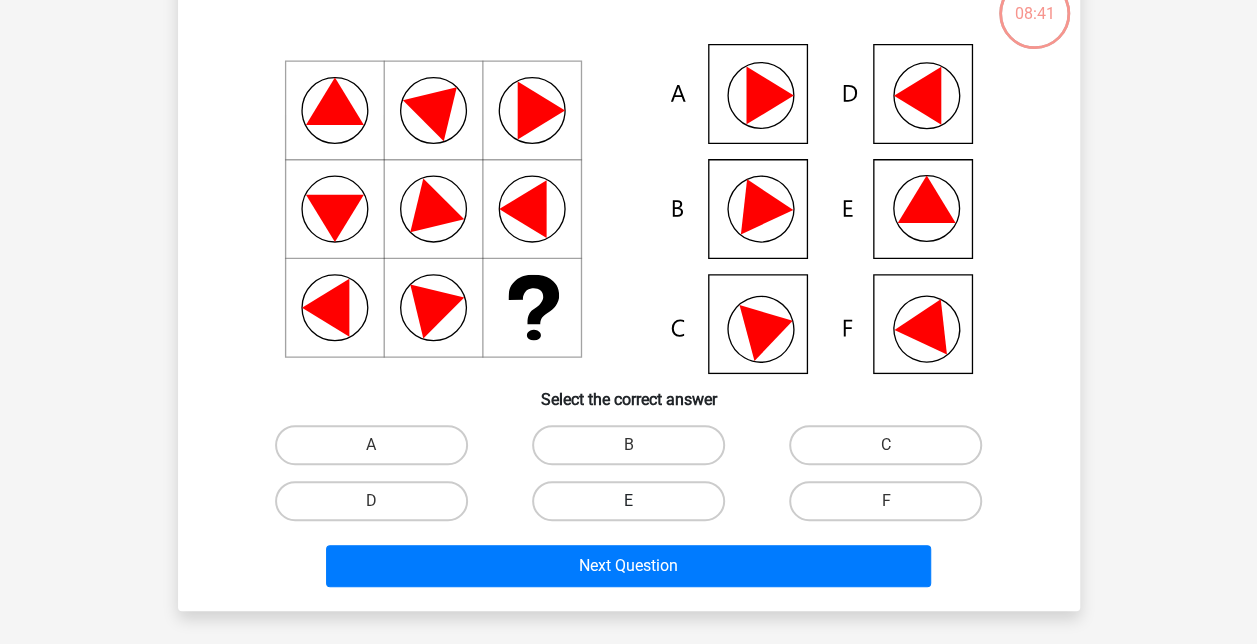 drag, startPoint x: 619, startPoint y: 522, endPoint x: 615, endPoint y: 504, distance: 18.439089 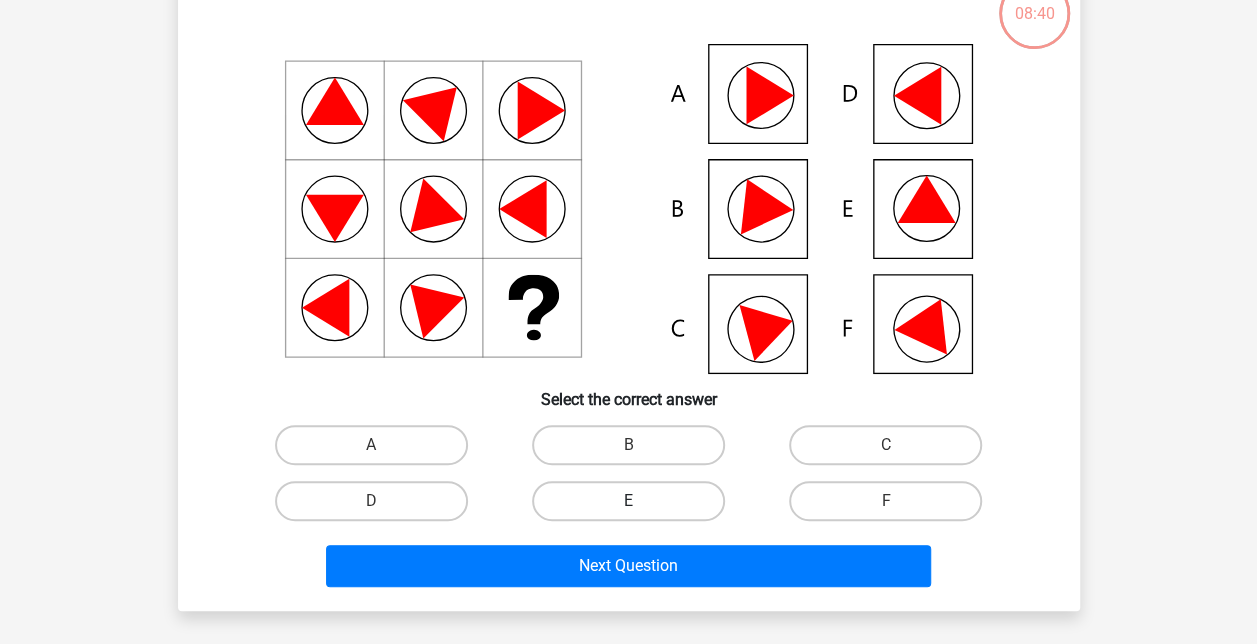 click on "E" at bounding box center (628, 501) 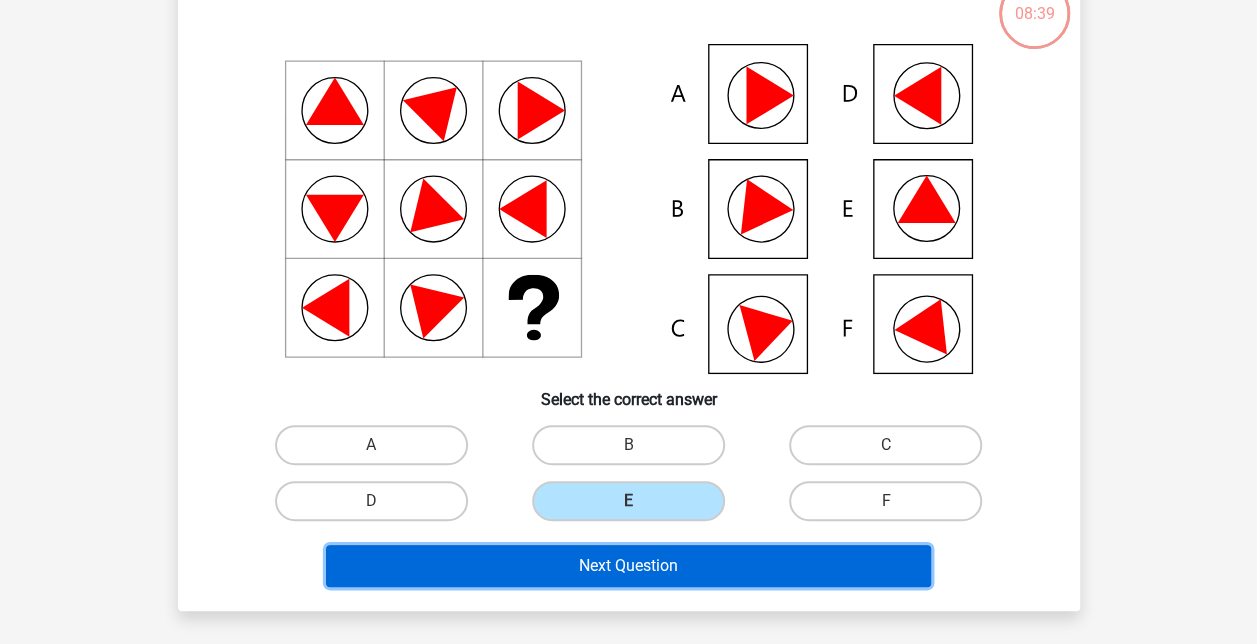 click on "Next Question" at bounding box center [628, 566] 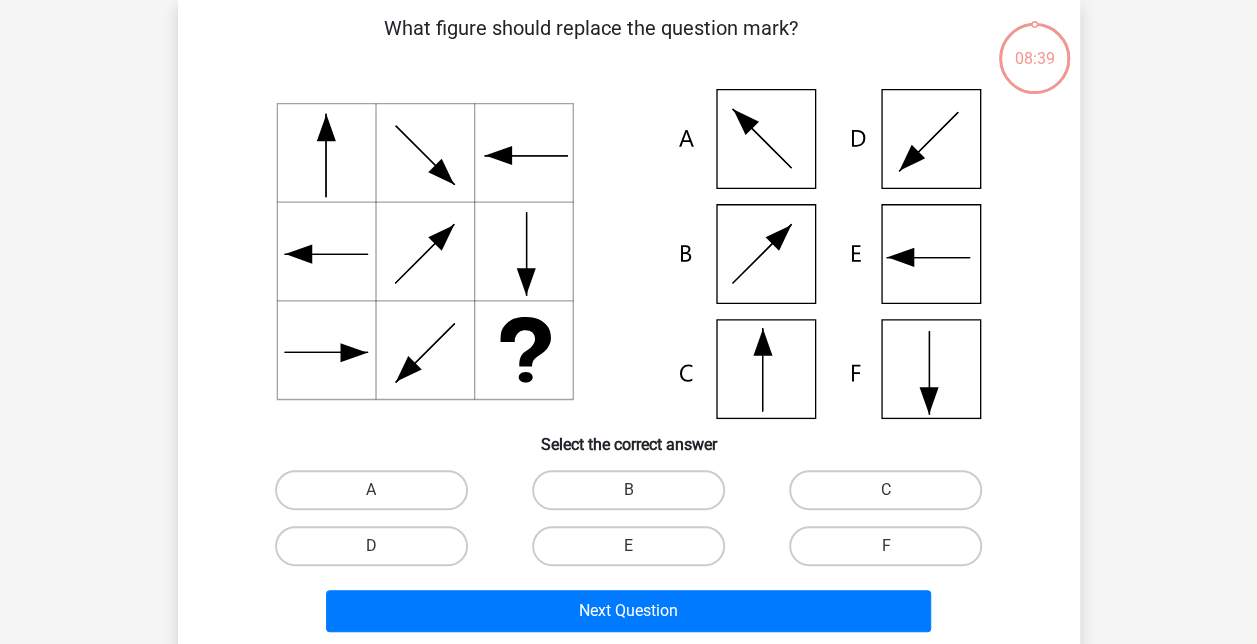scroll, scrollTop: 92, scrollLeft: 0, axis: vertical 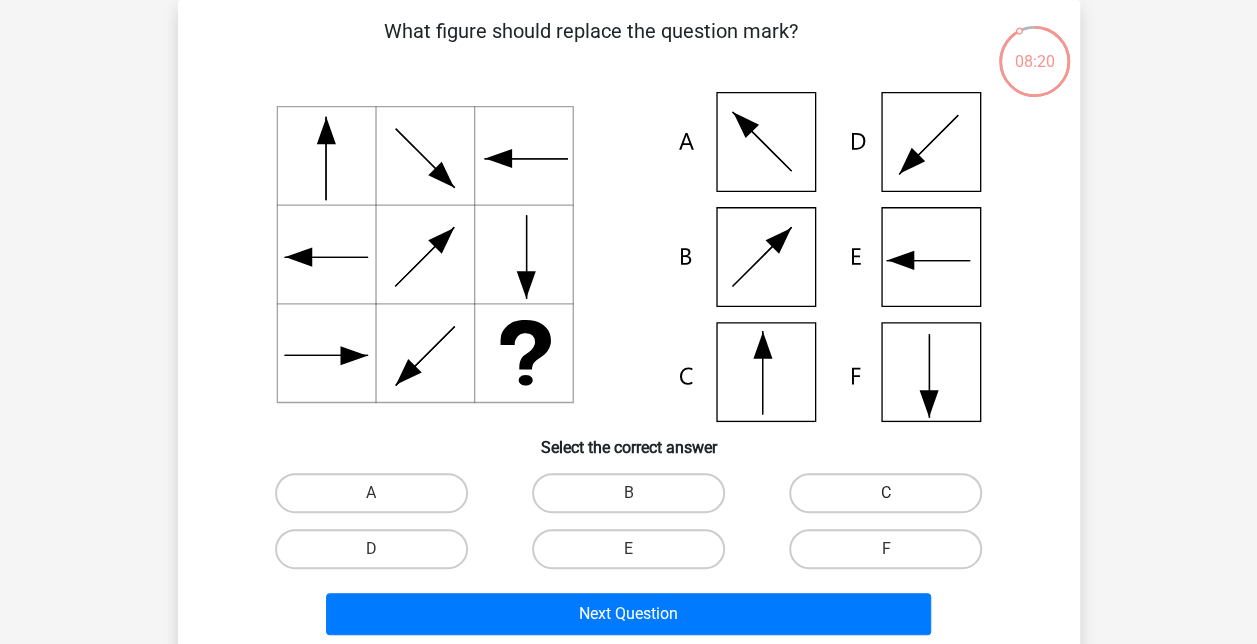 click on "C" at bounding box center (885, 493) 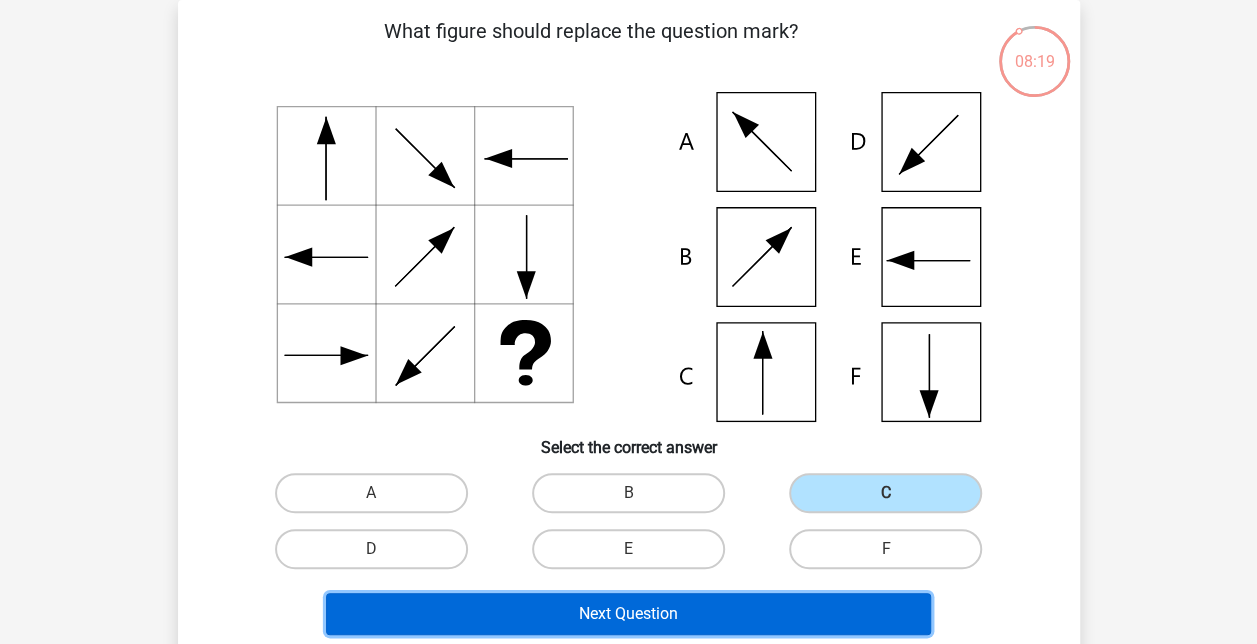 click on "Next Question" at bounding box center (628, 614) 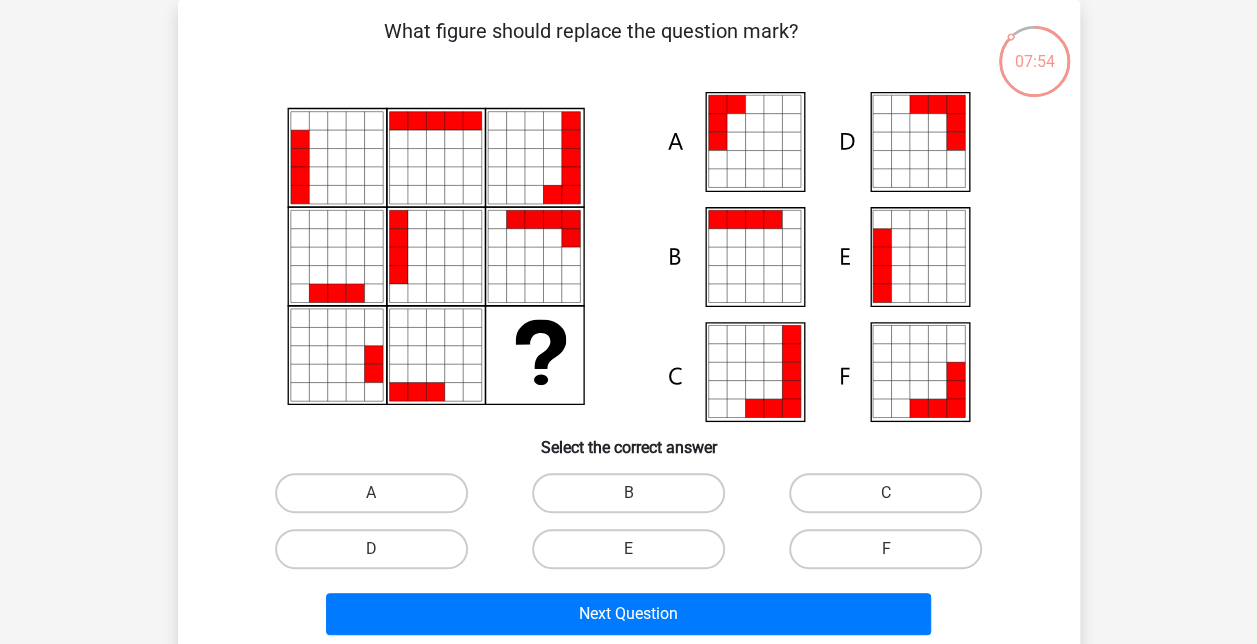 click 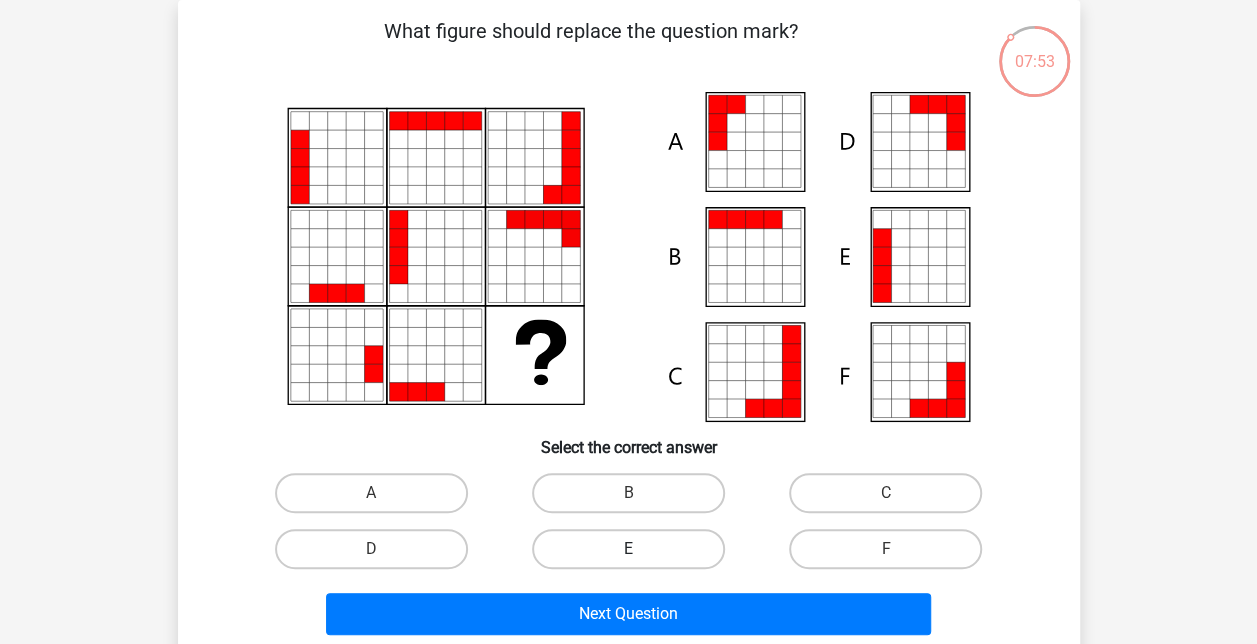 click on "E" at bounding box center (628, 549) 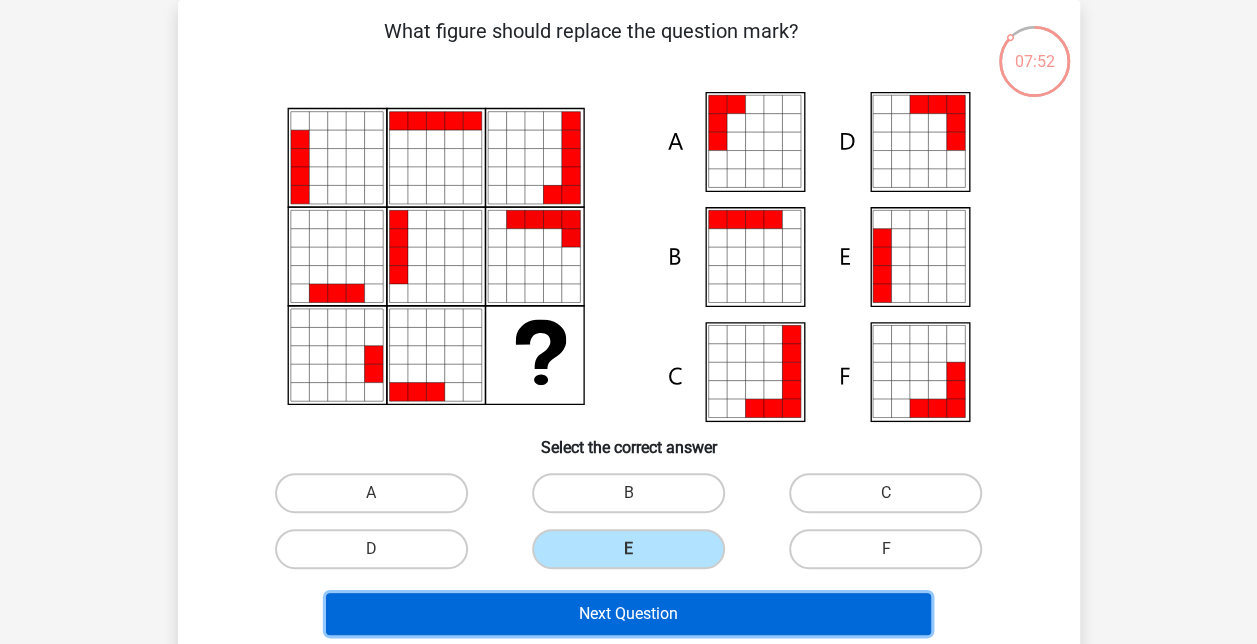 click on "Next Question" at bounding box center [628, 614] 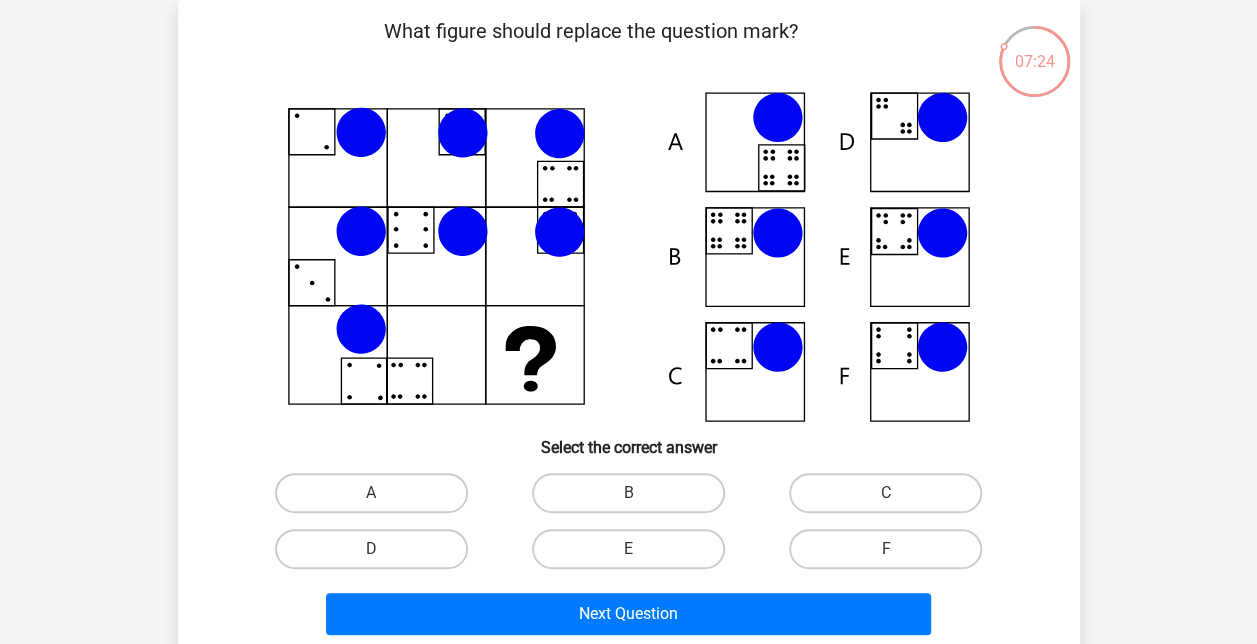 click 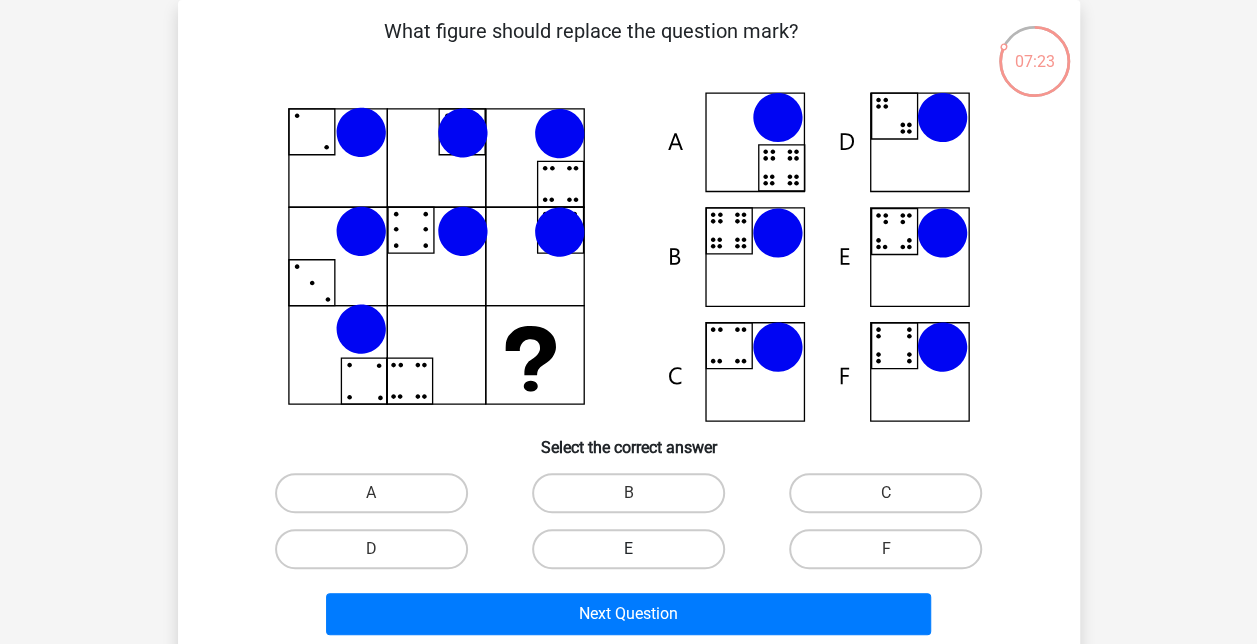 click on "E" at bounding box center [628, 549] 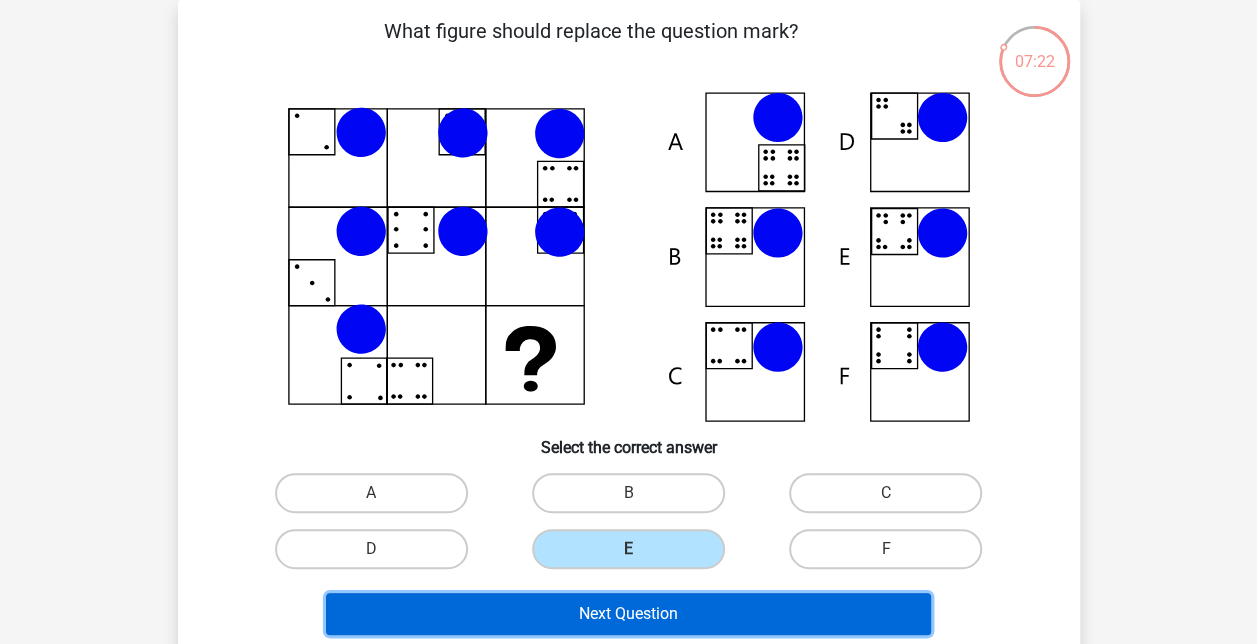 click on "Next Question" at bounding box center [628, 614] 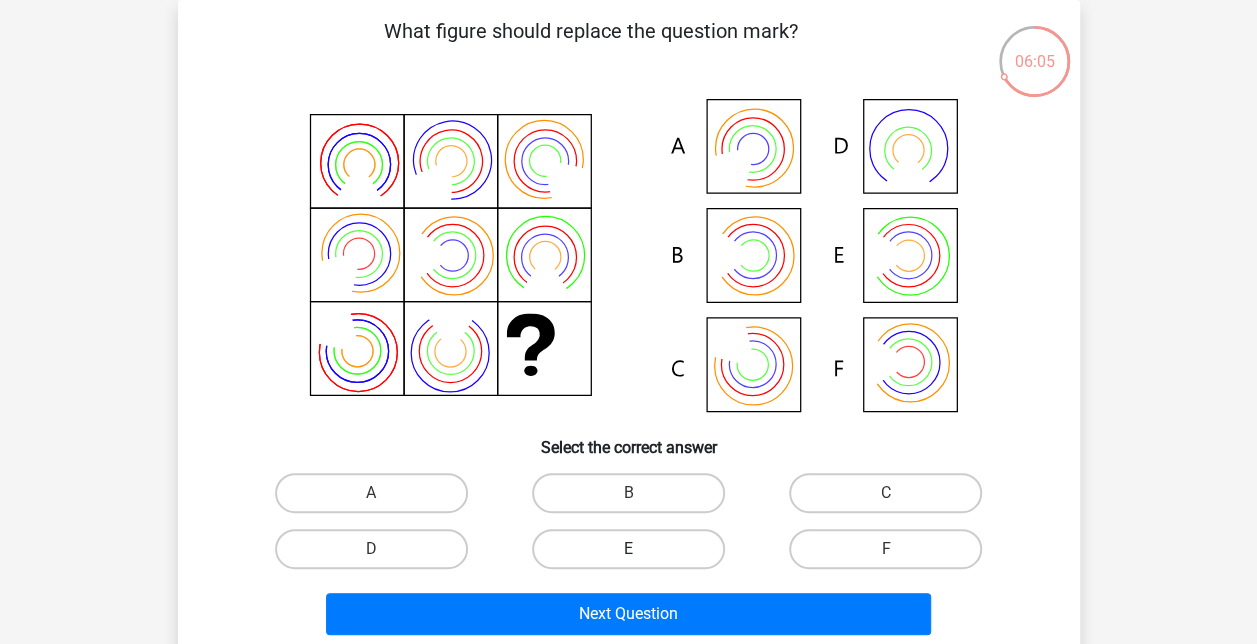 click on "E" at bounding box center [628, 549] 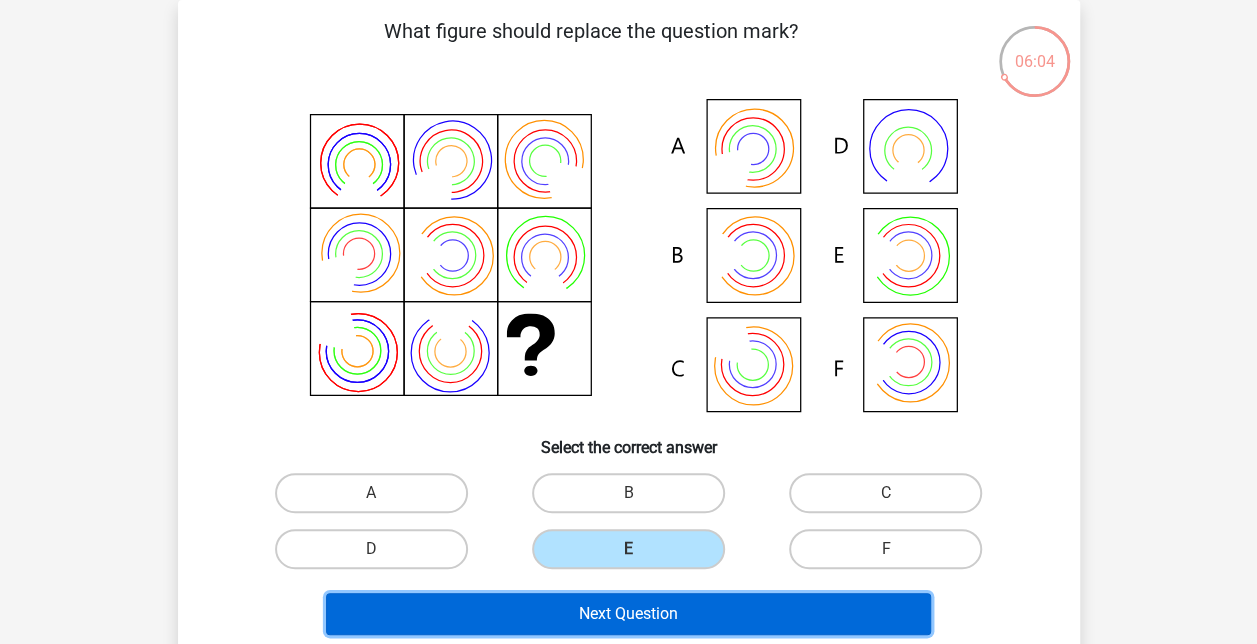 click on "Next Question" at bounding box center [628, 614] 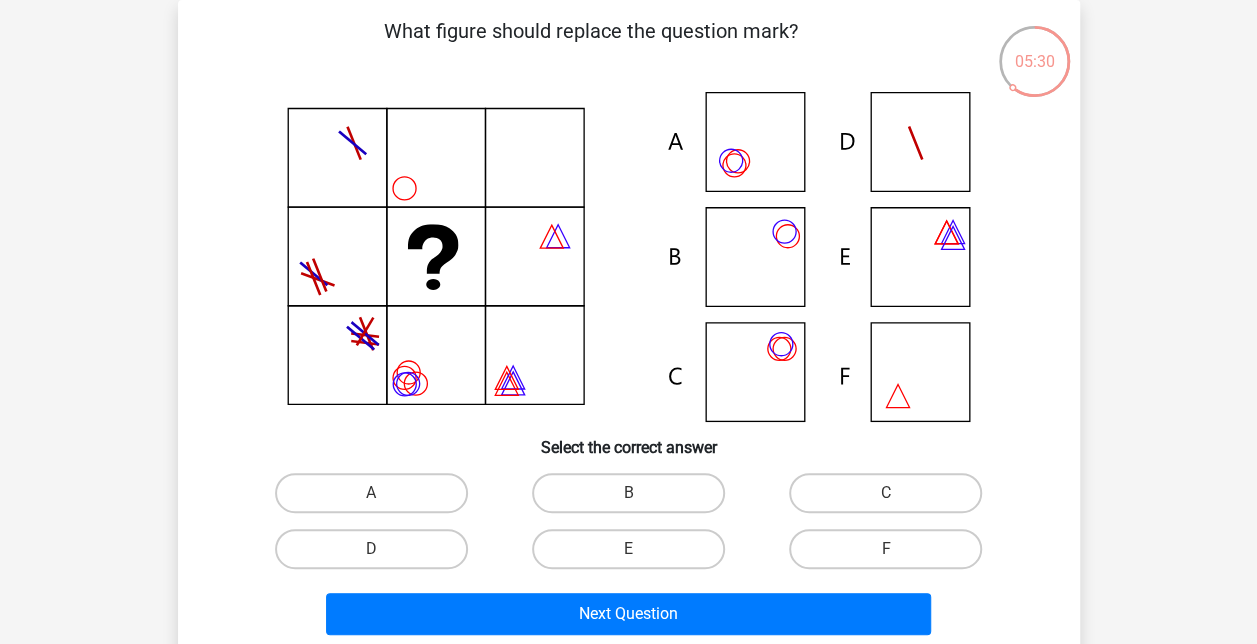 click 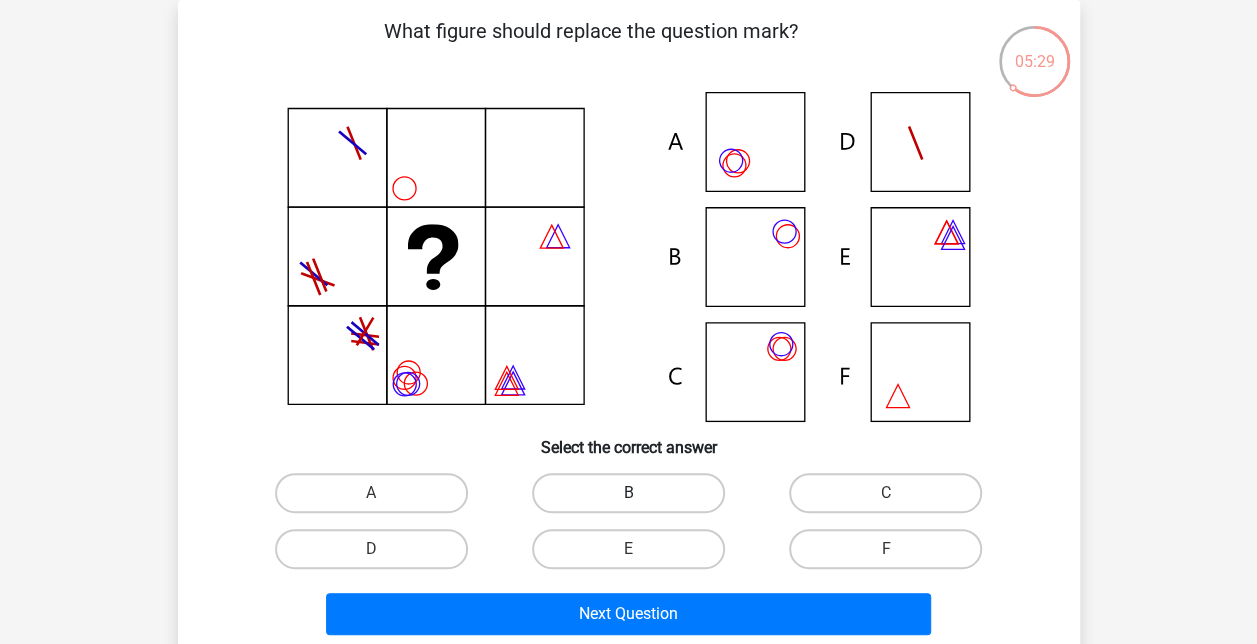 click on "B" at bounding box center [628, 493] 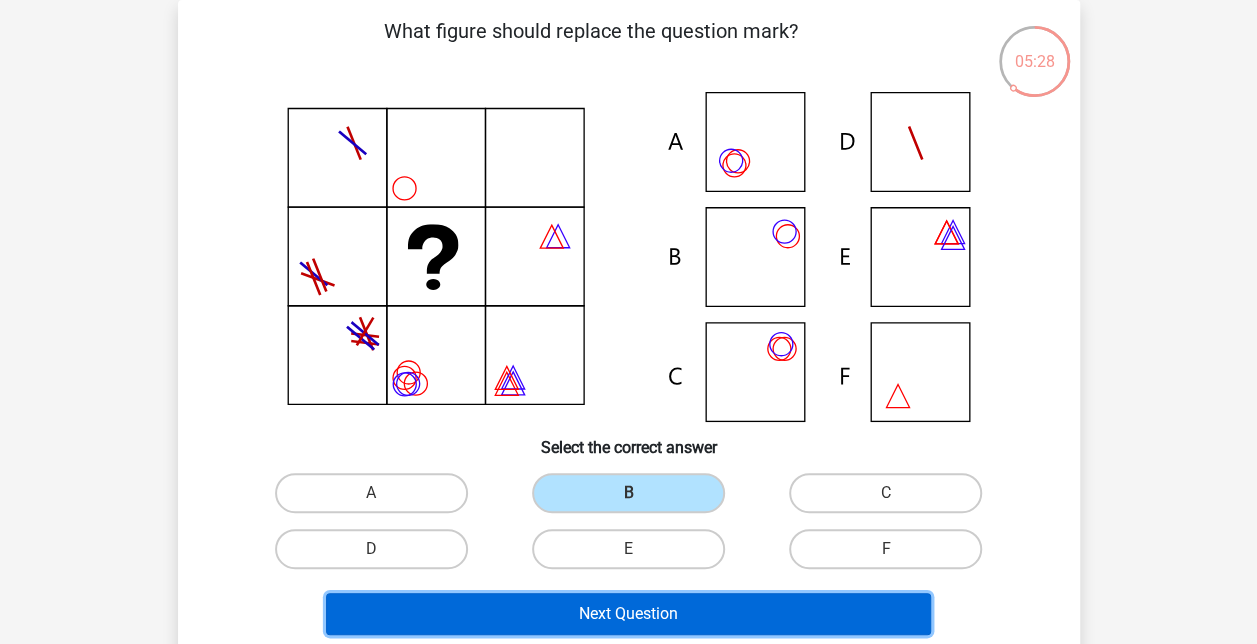 click on "Next Question" at bounding box center [628, 614] 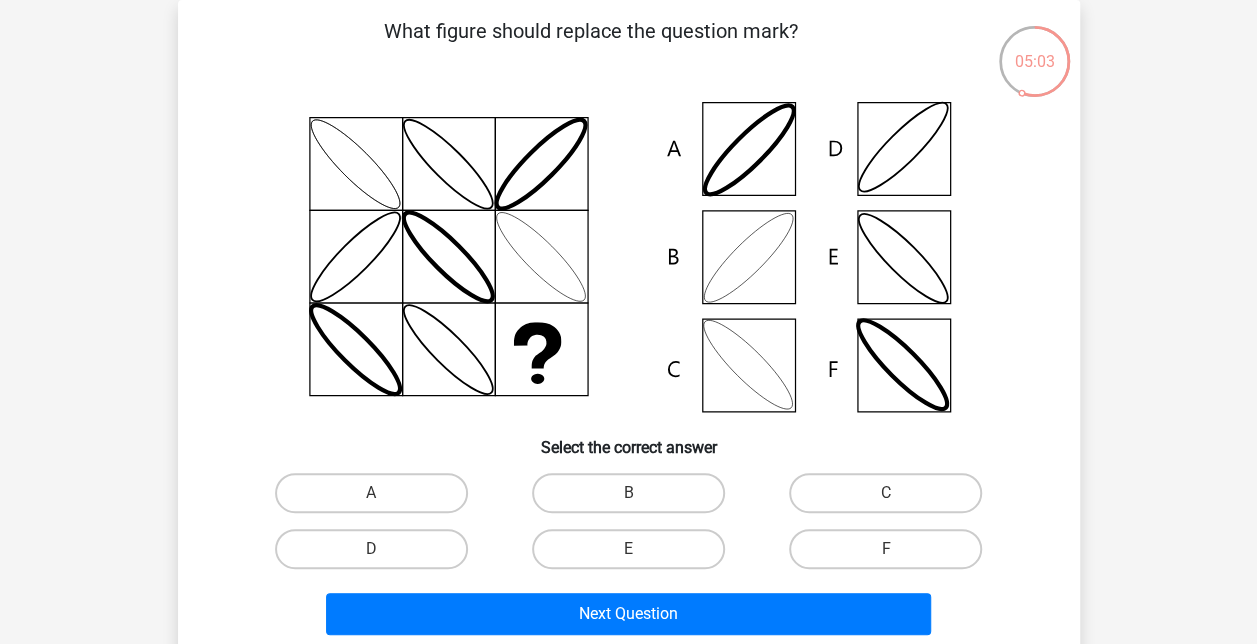 click 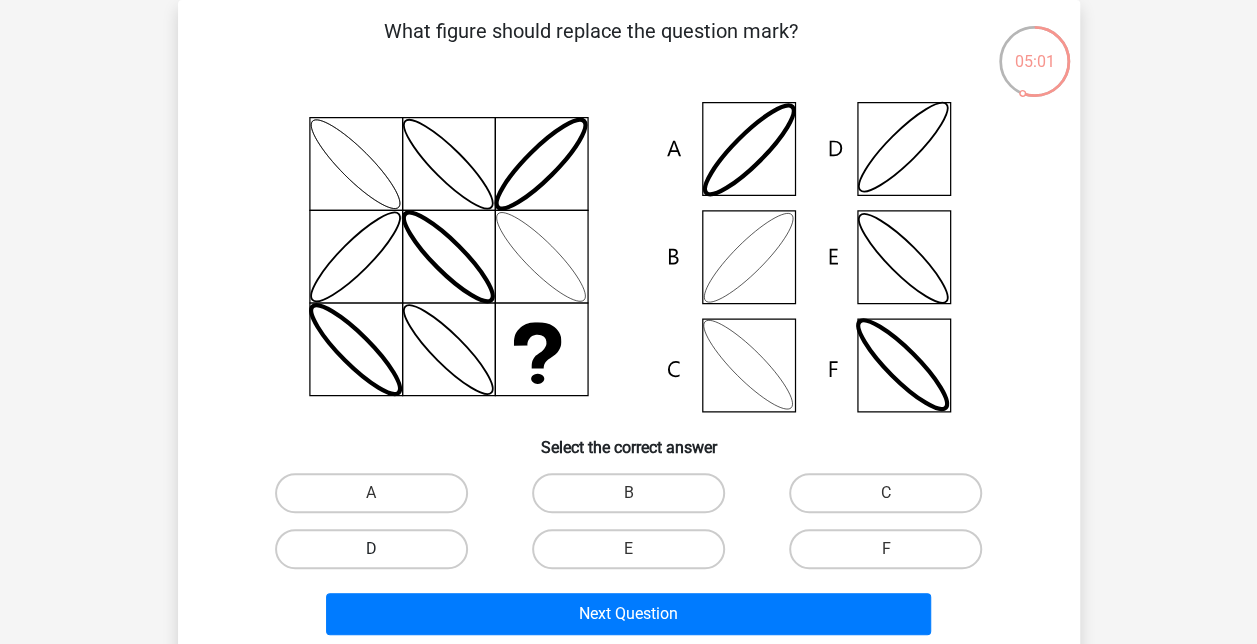 click on "D" at bounding box center (371, 549) 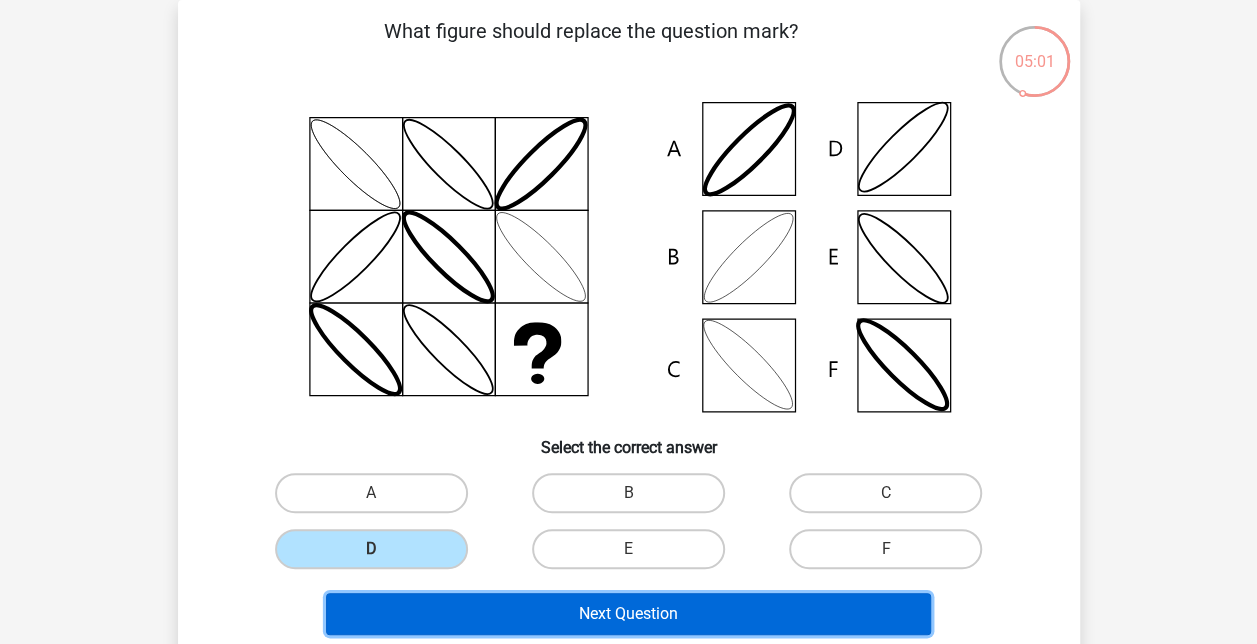 click on "Next Question" at bounding box center (628, 614) 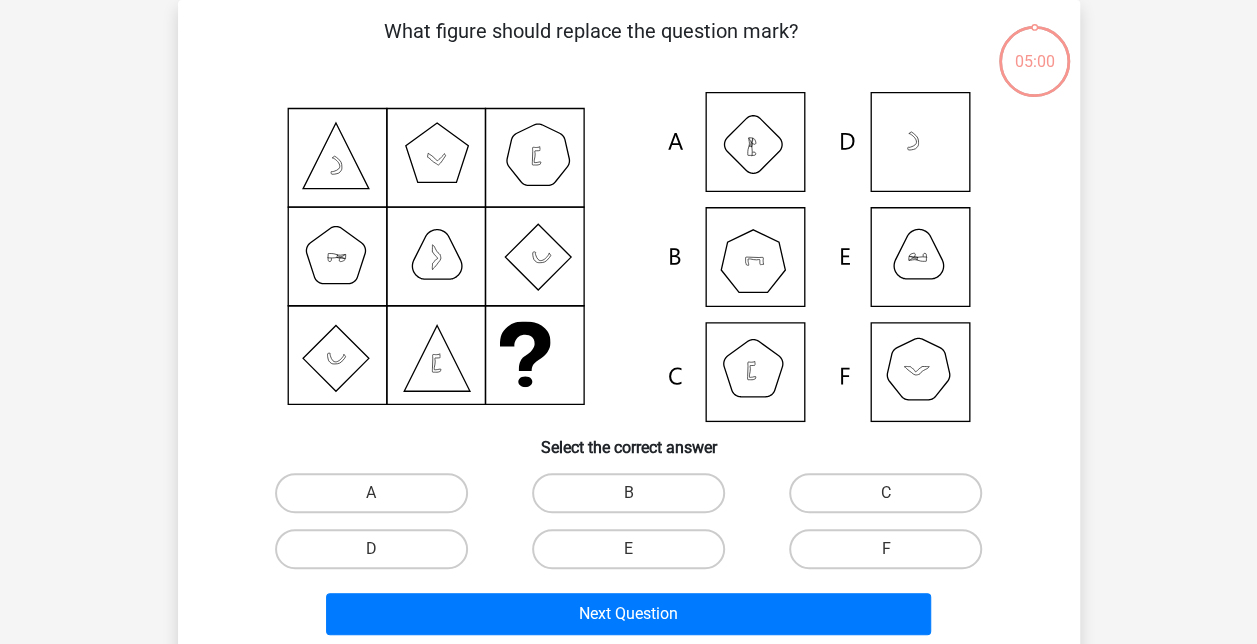 click 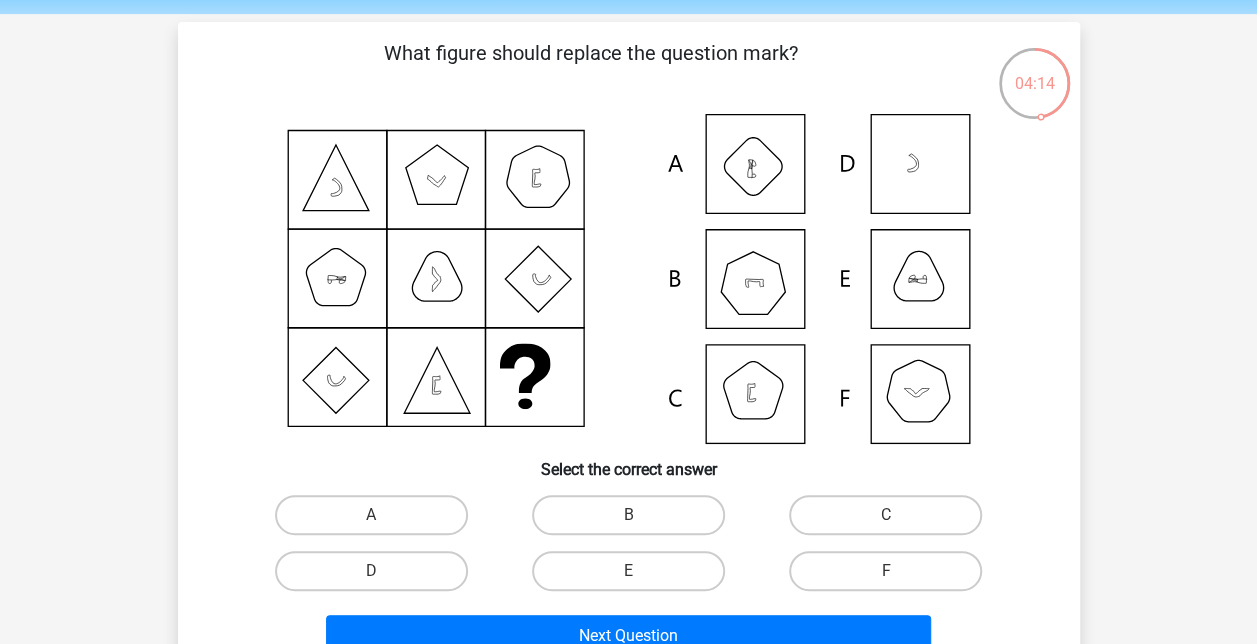 scroll, scrollTop: 66, scrollLeft: 0, axis: vertical 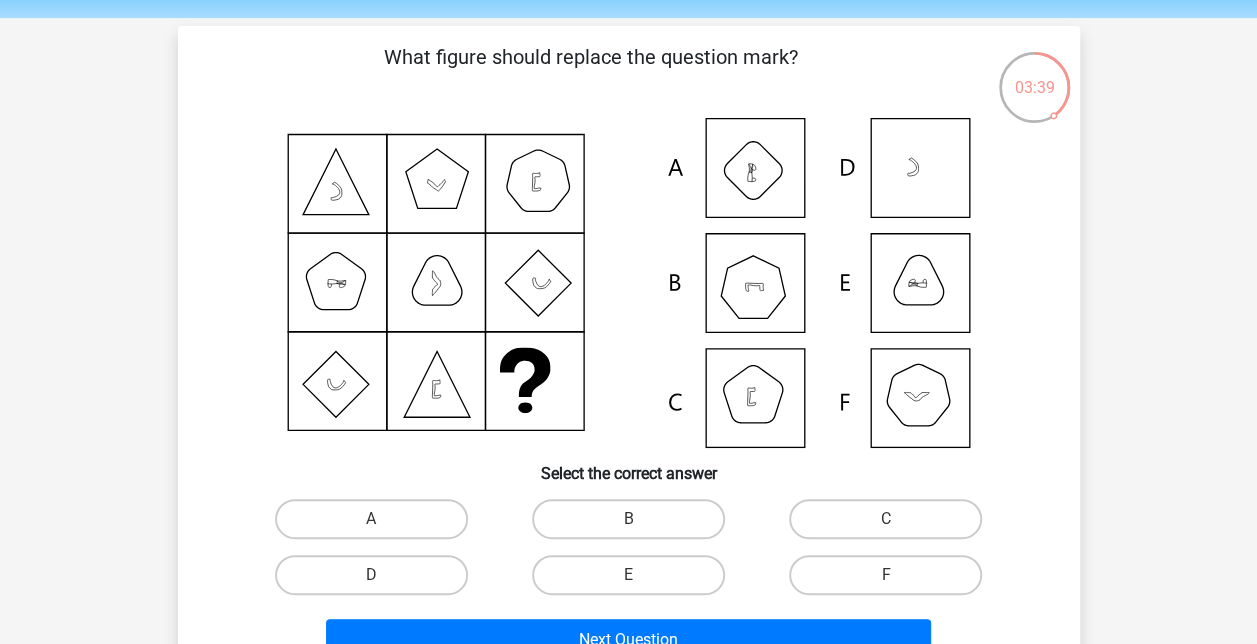 click 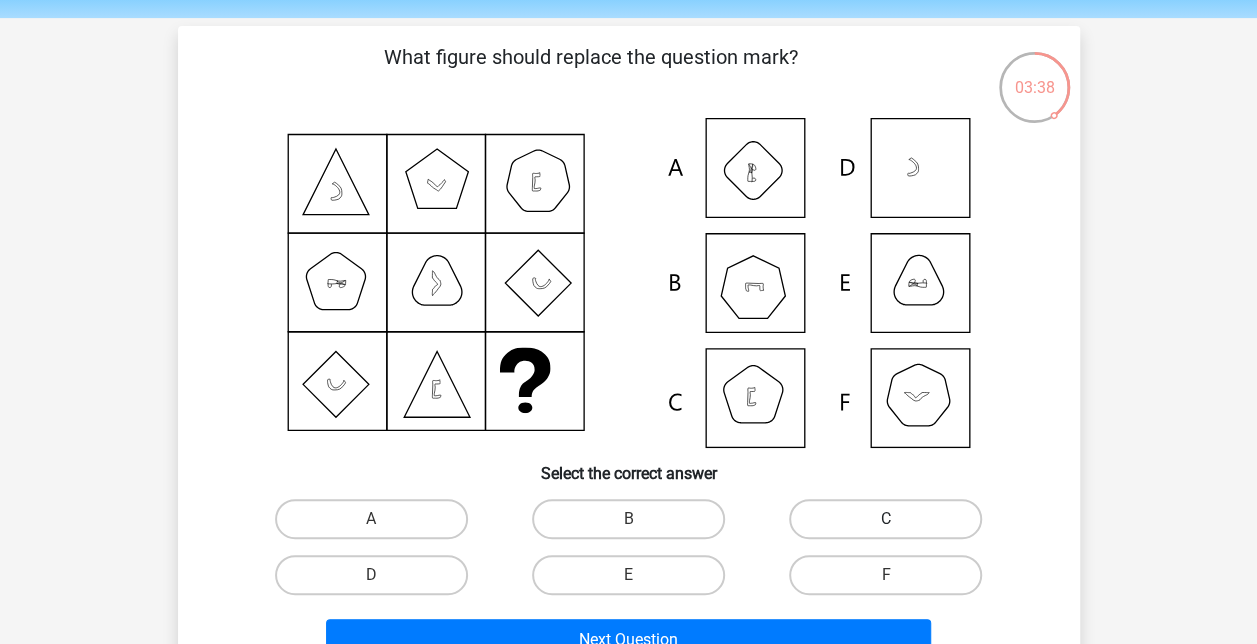 click on "C" at bounding box center [885, 519] 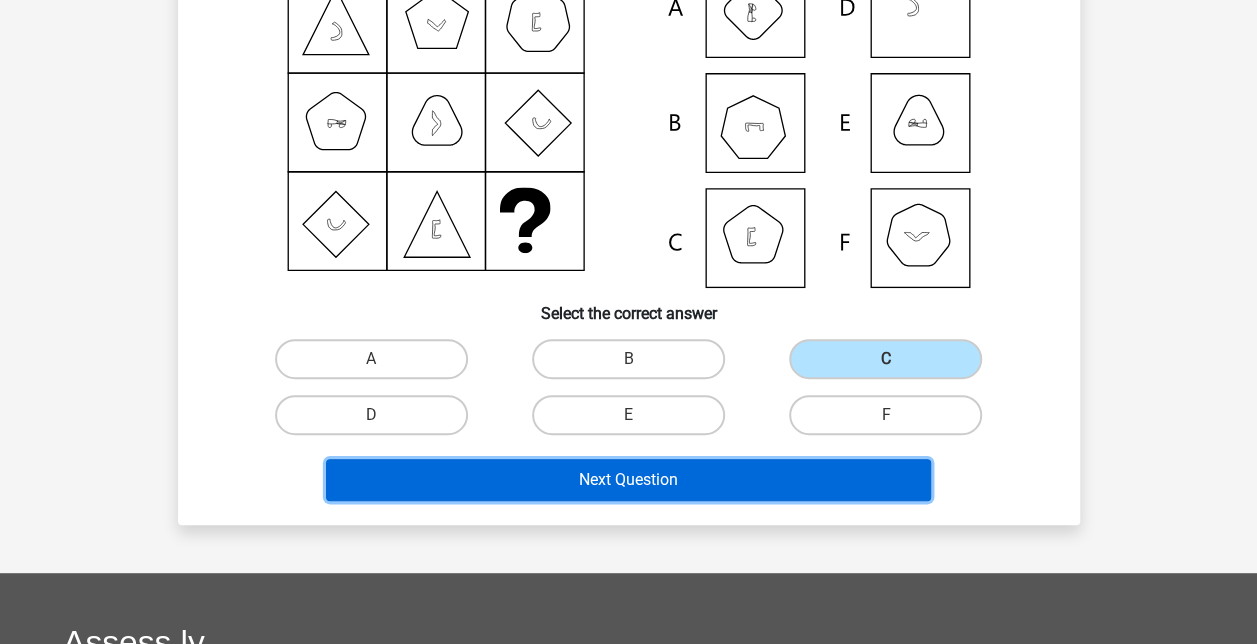 click on "Next Question" at bounding box center (628, 480) 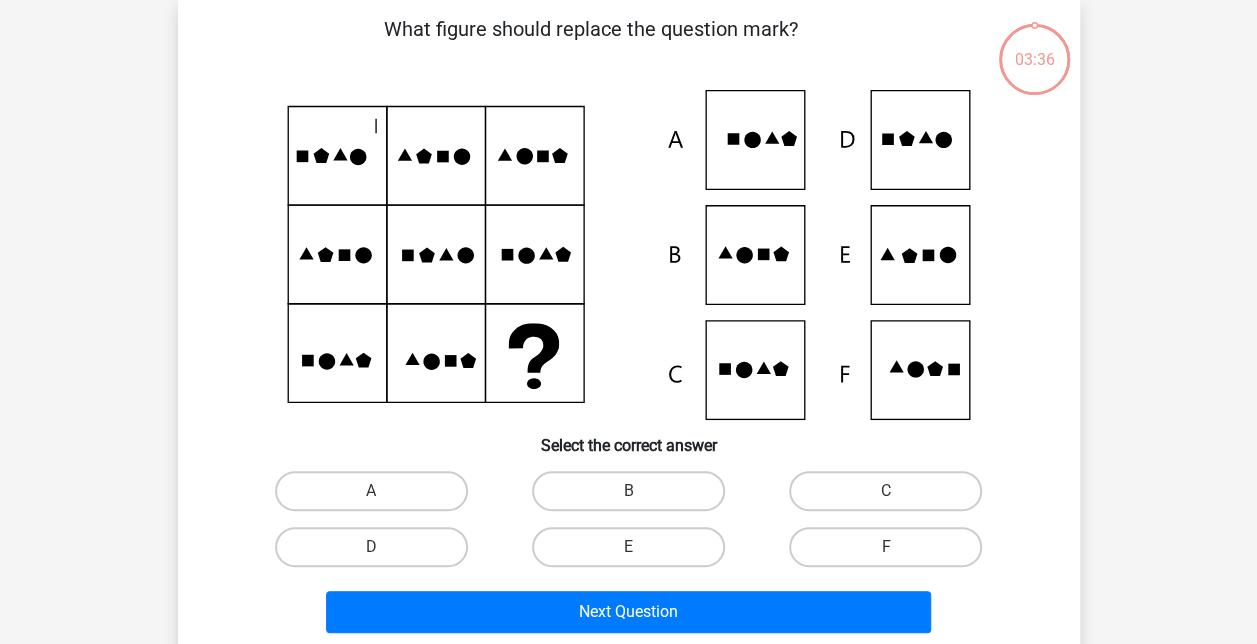 scroll, scrollTop: 92, scrollLeft: 0, axis: vertical 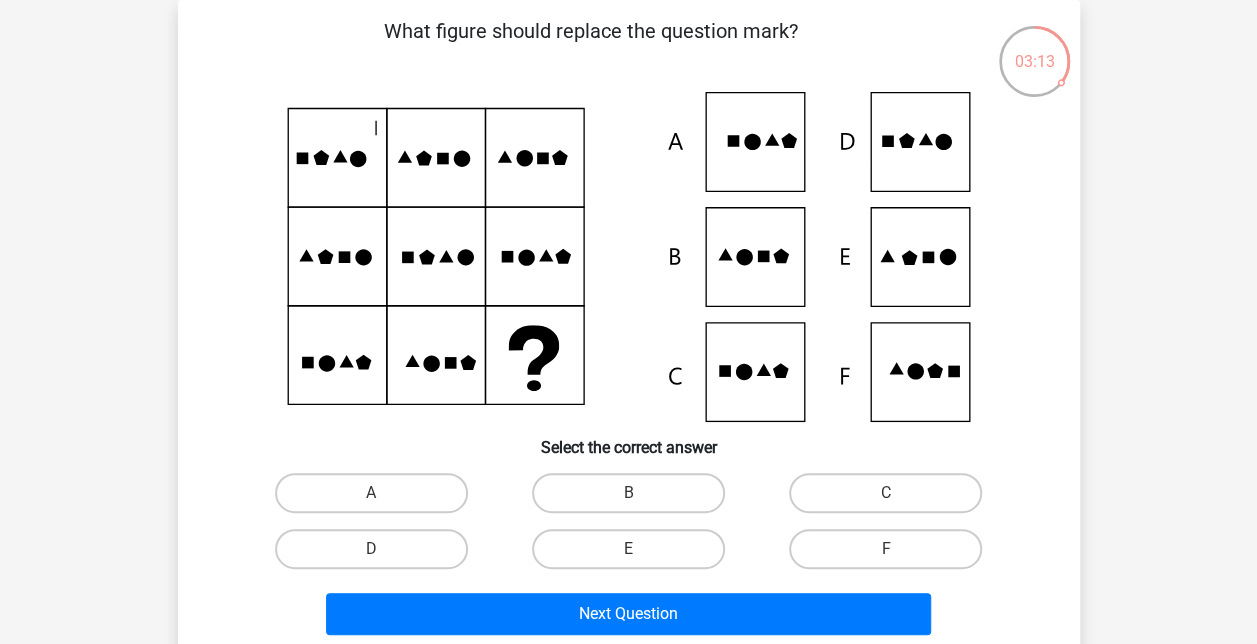 click on "C" at bounding box center (885, 493) 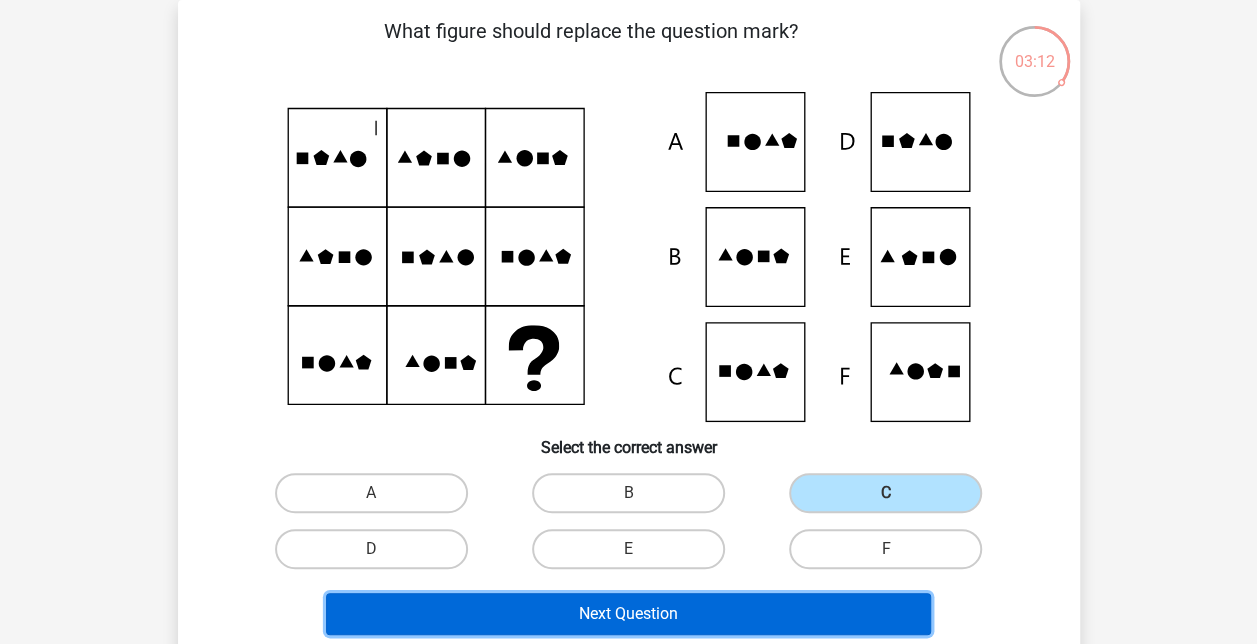 click on "Next Question" at bounding box center [628, 614] 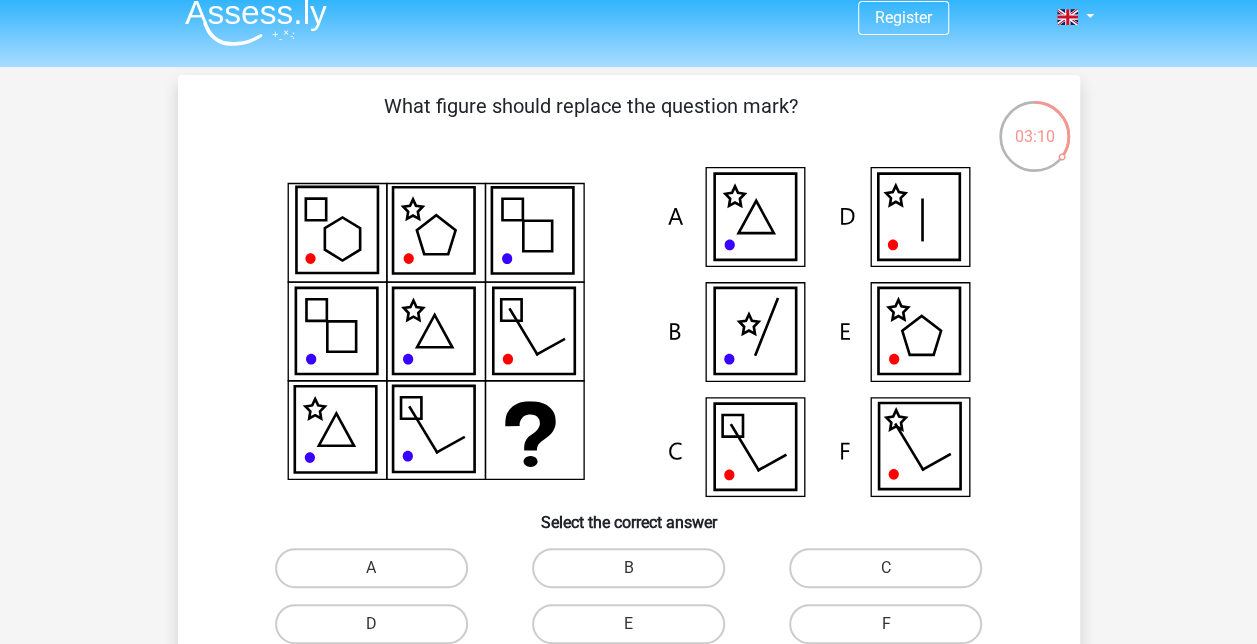 scroll, scrollTop: 22, scrollLeft: 0, axis: vertical 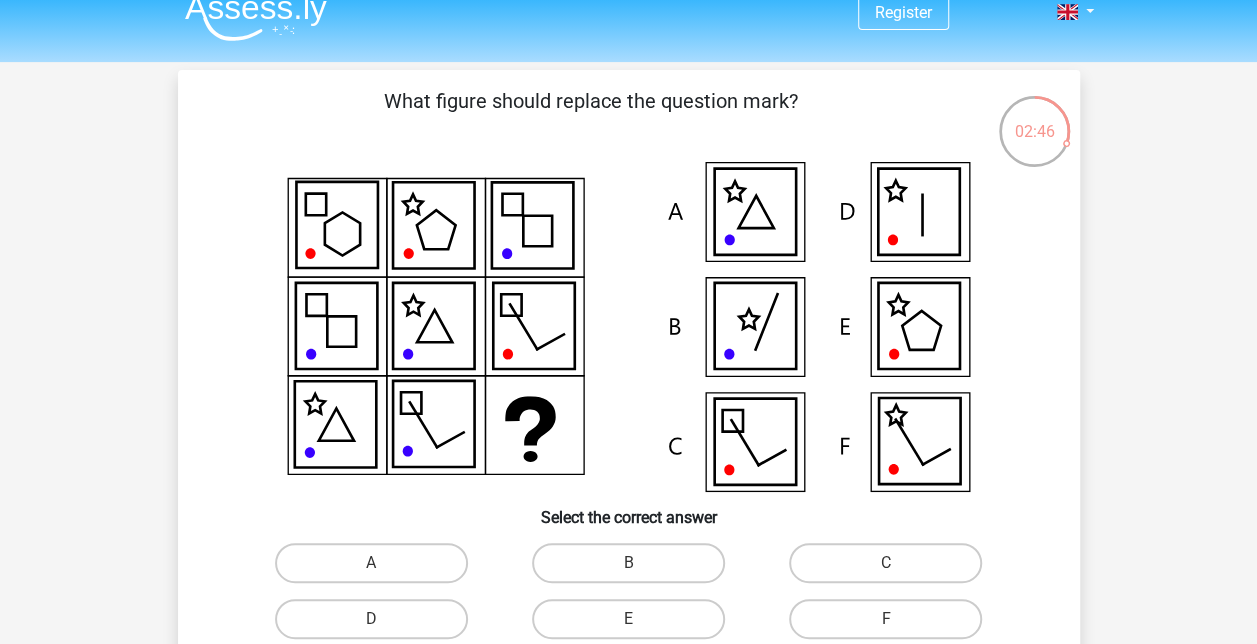 click 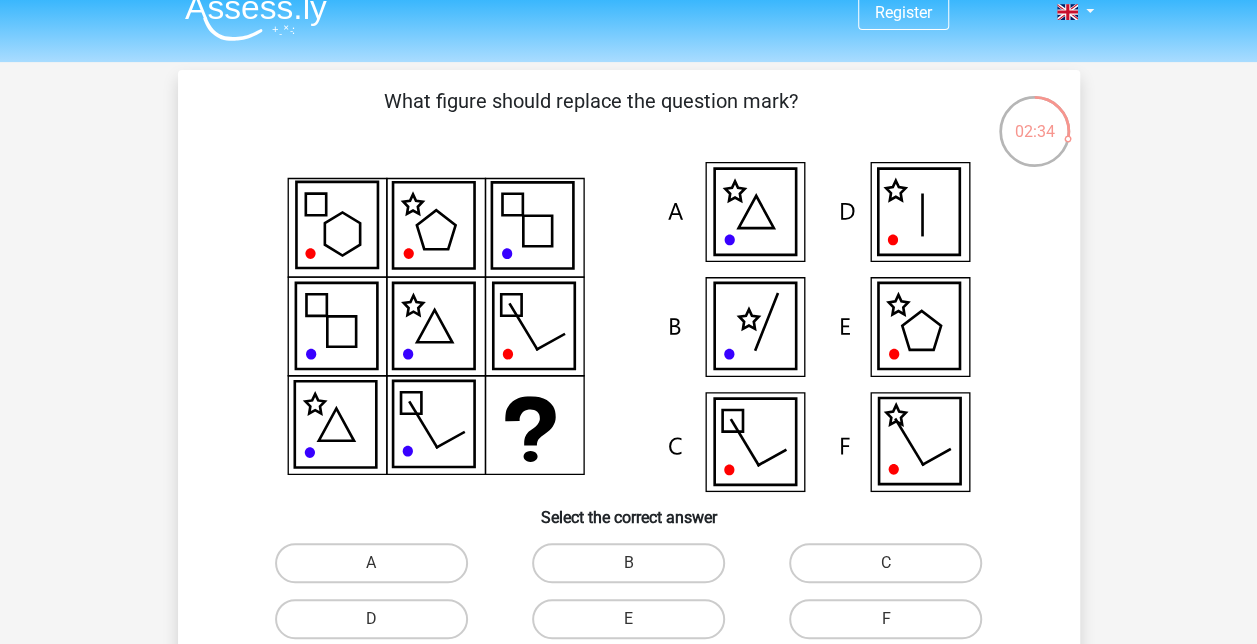 click 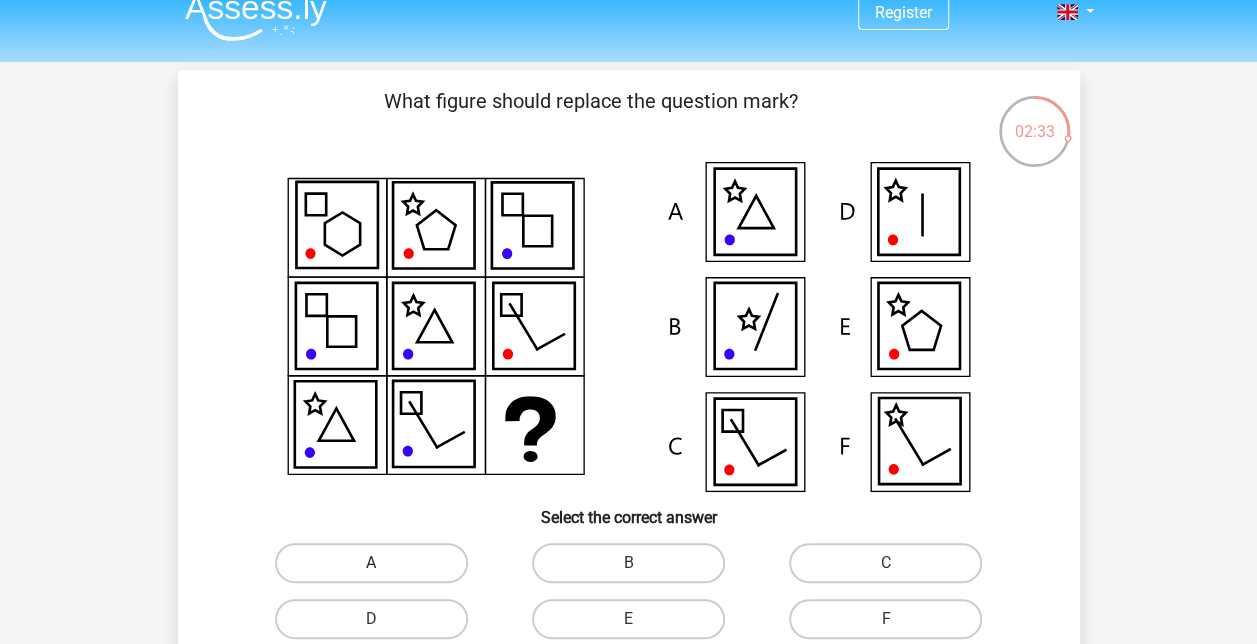 click on "A" at bounding box center [371, 563] 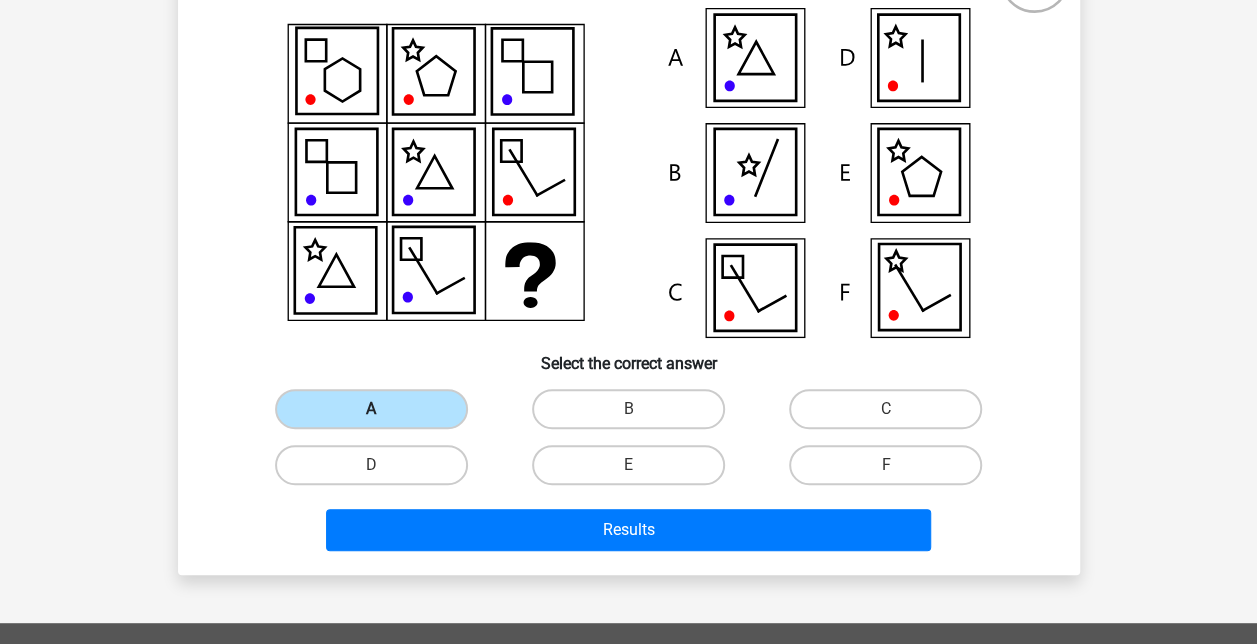 scroll, scrollTop: 211, scrollLeft: 0, axis: vertical 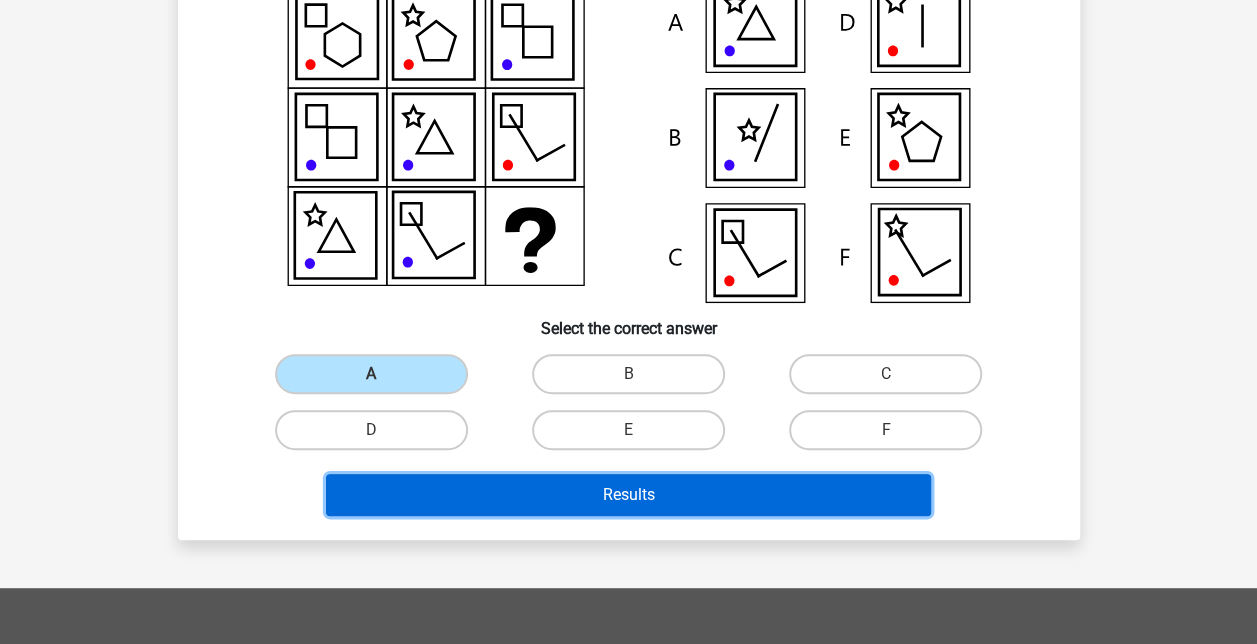 click on "Results" at bounding box center [628, 495] 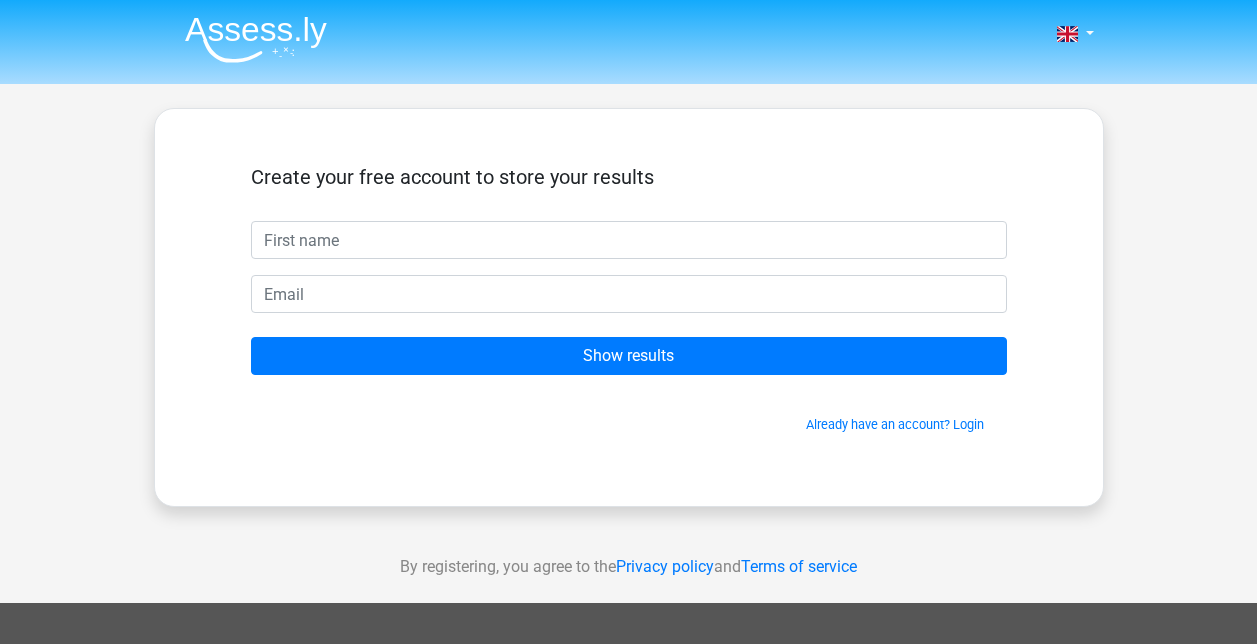 scroll, scrollTop: 0, scrollLeft: 0, axis: both 